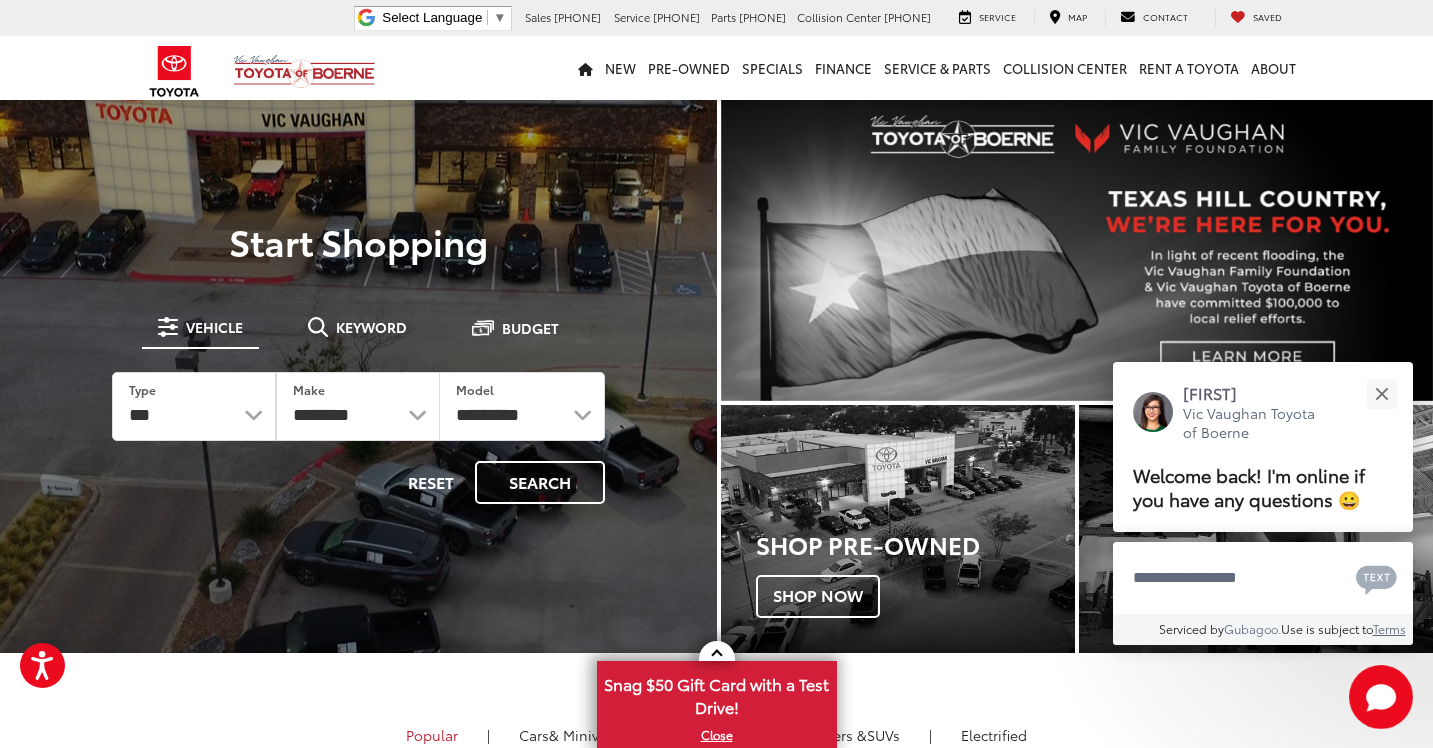 scroll, scrollTop: 0, scrollLeft: 0, axis: both 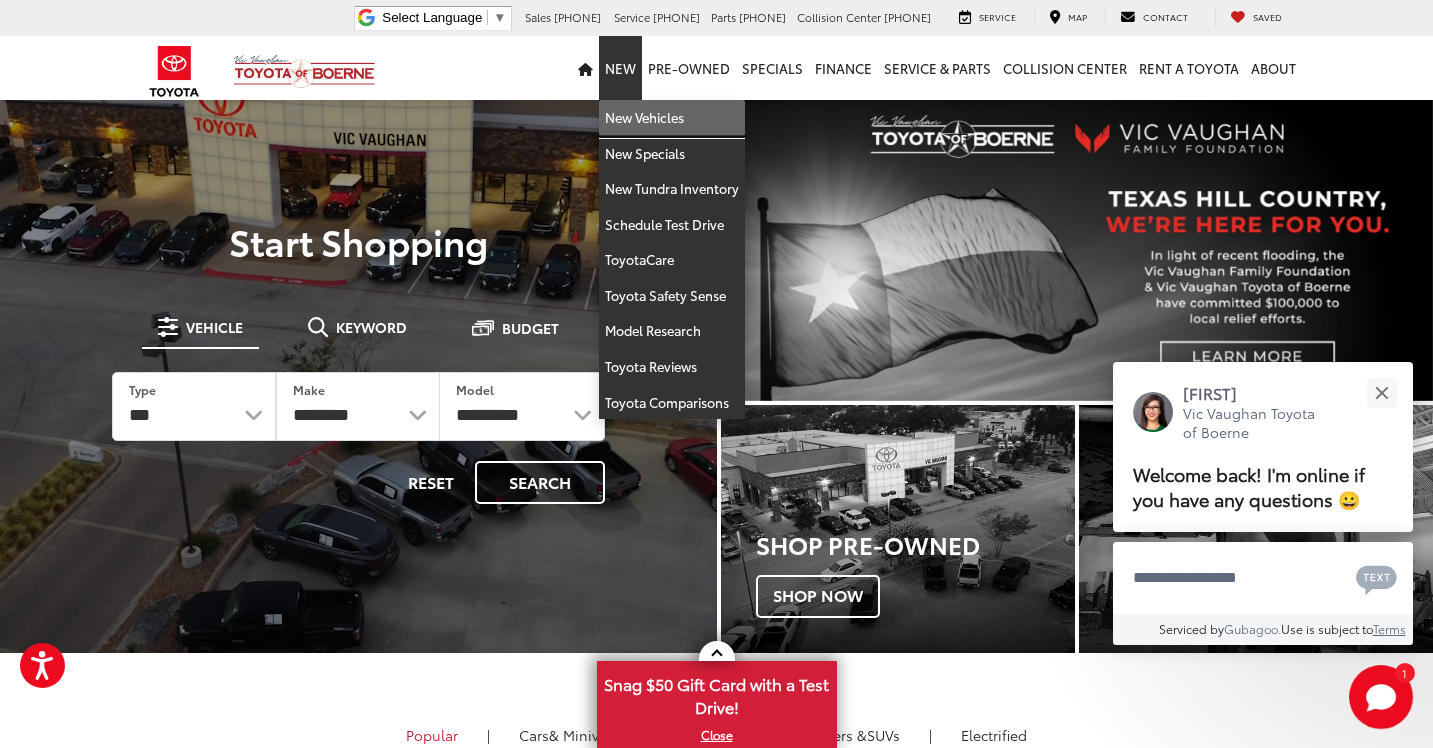 click on "New Vehicles" at bounding box center (672, 118) 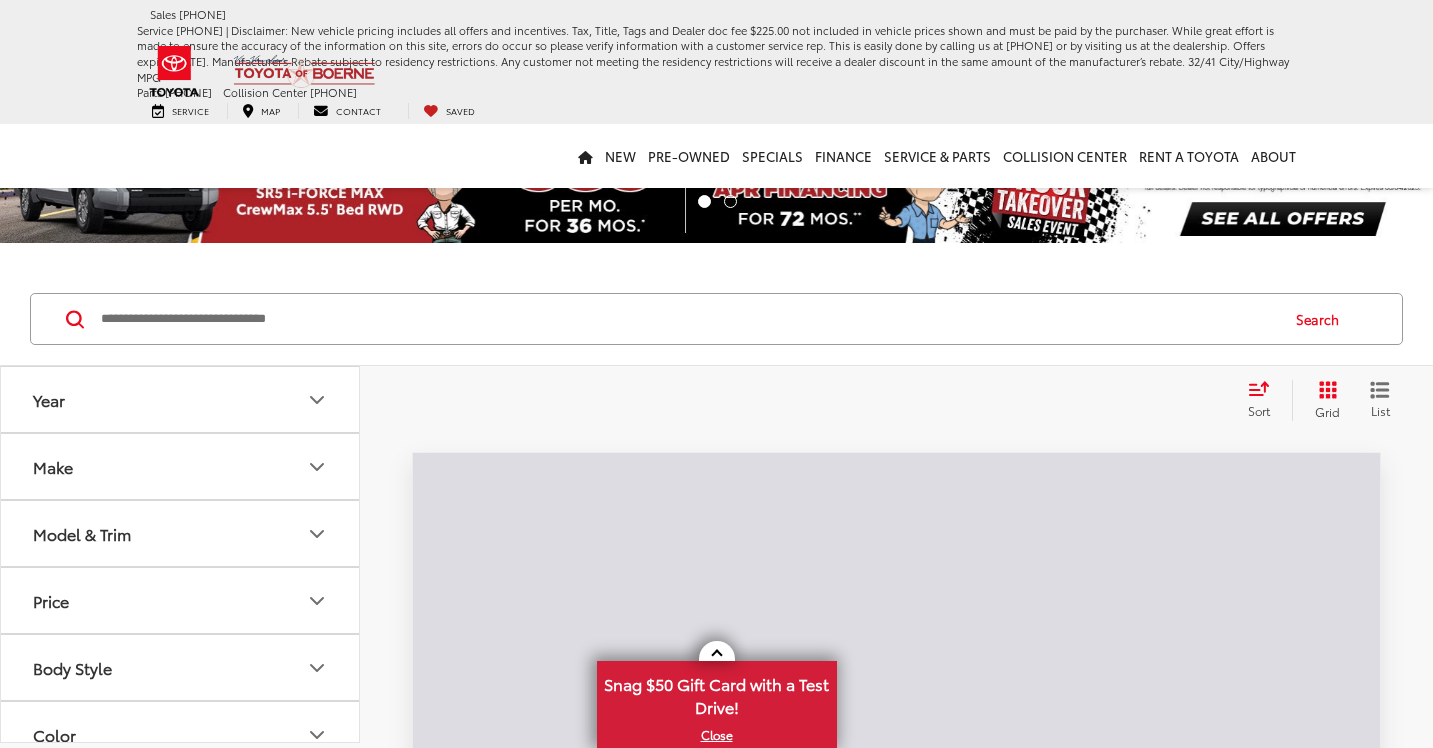 scroll, scrollTop: 0, scrollLeft: 0, axis: both 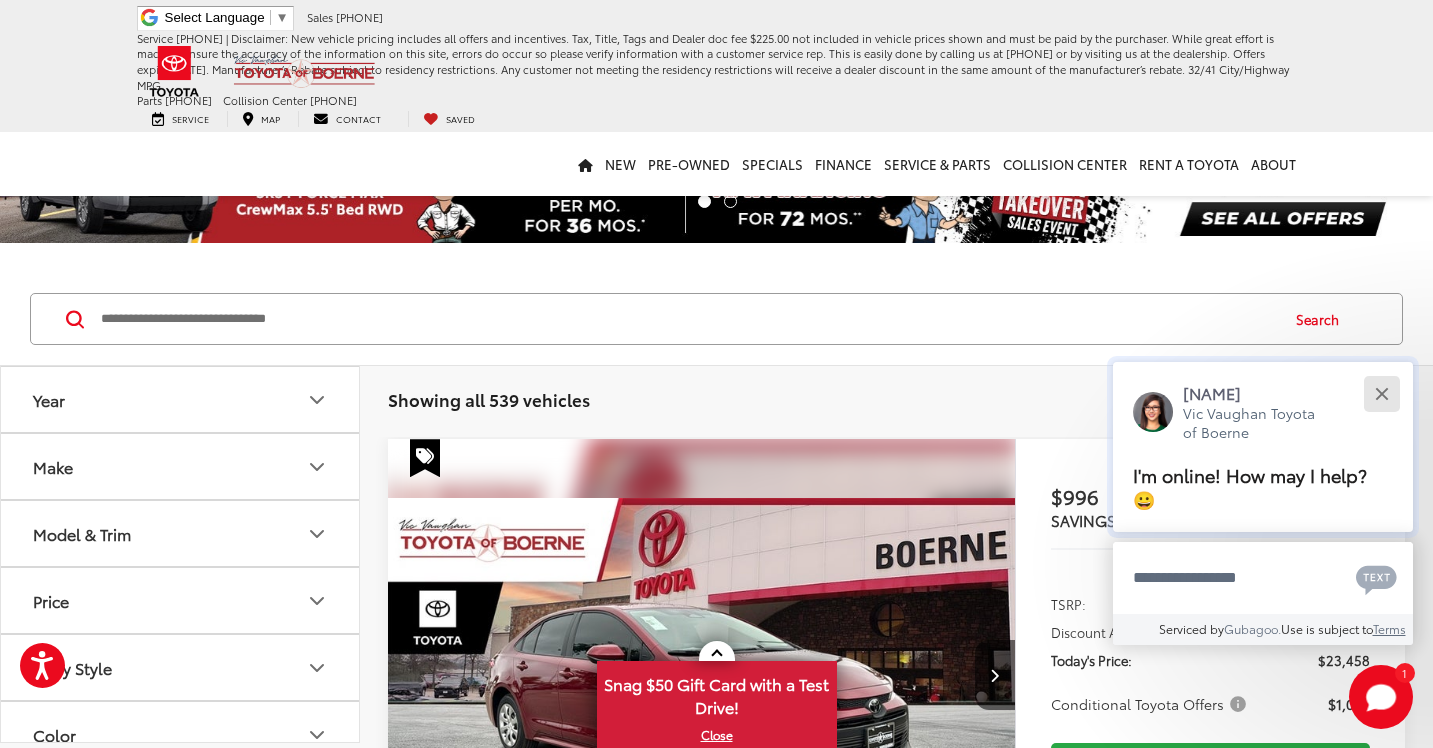 click at bounding box center (1381, 393) 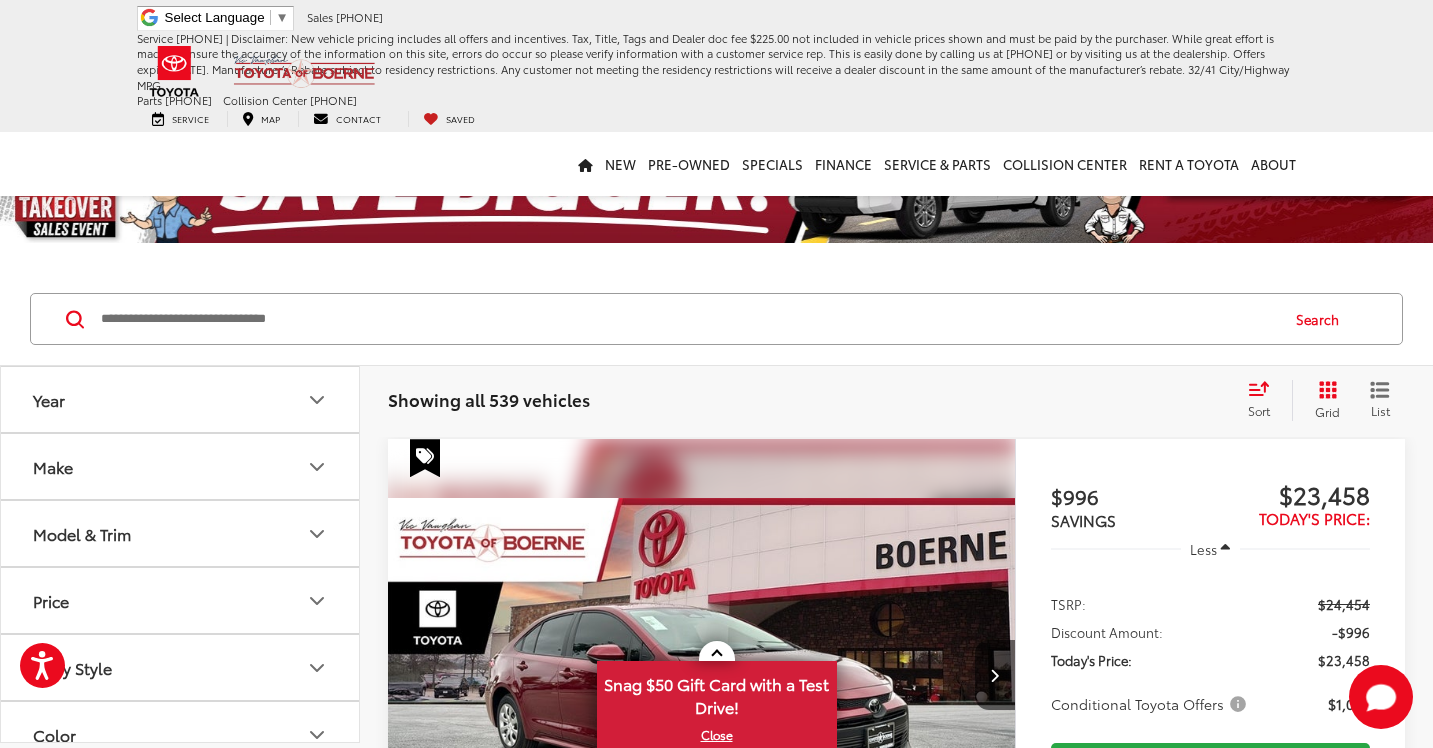 click 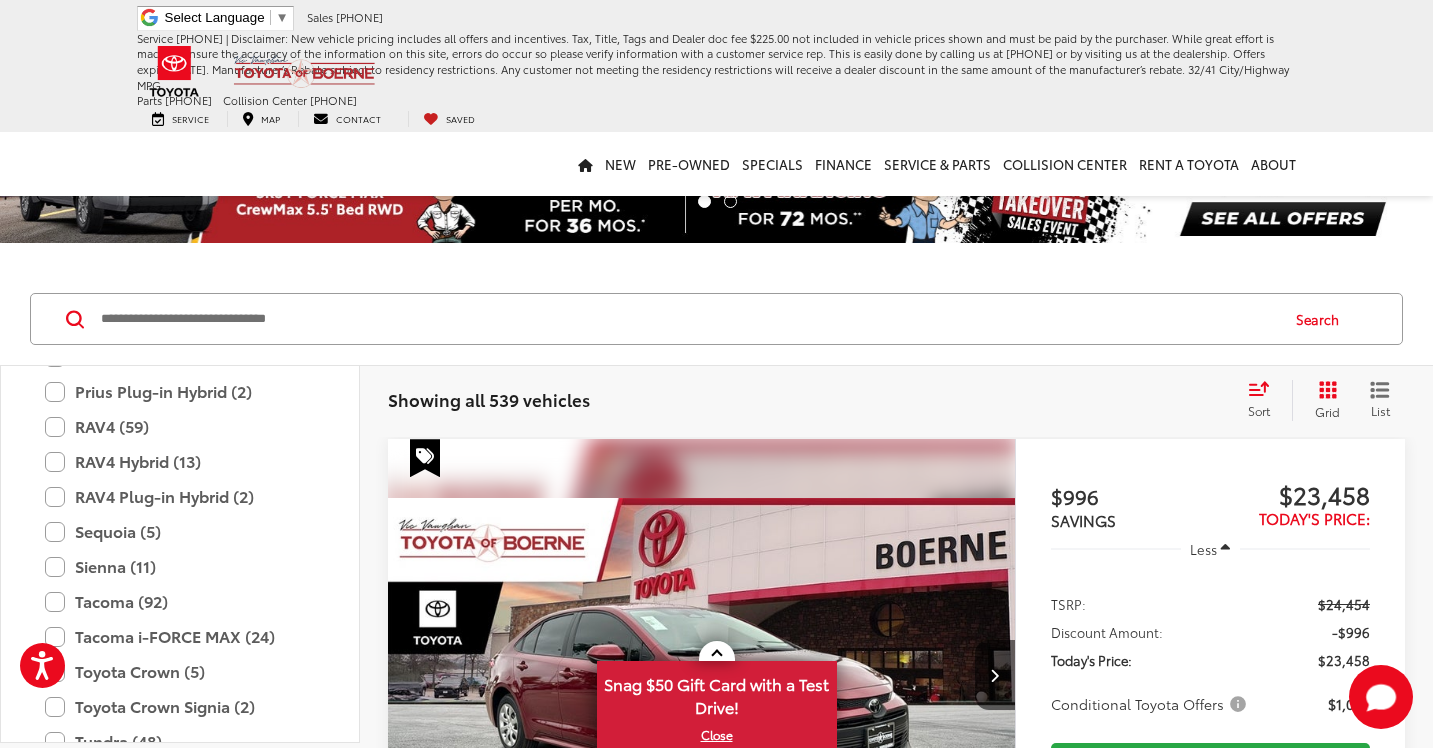 scroll, scrollTop: 840, scrollLeft: 0, axis: vertical 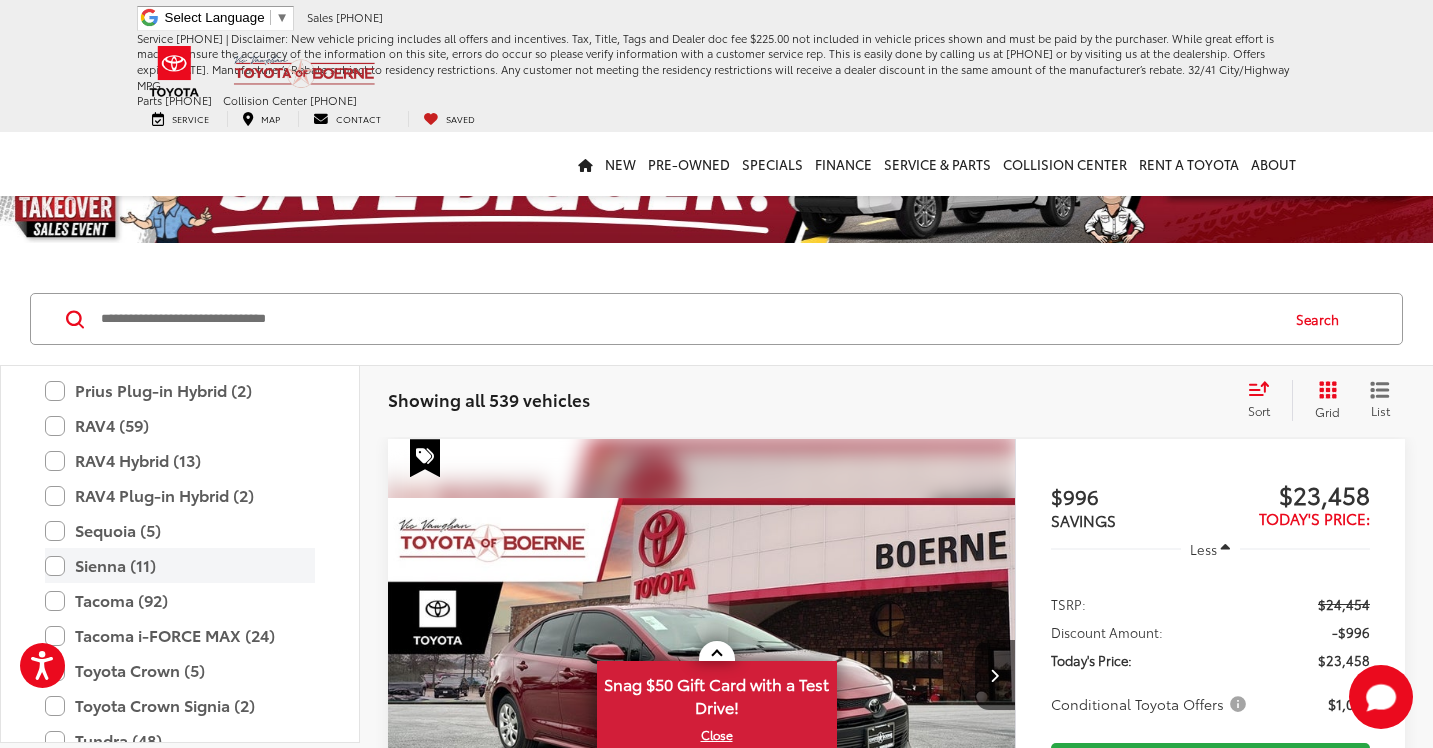 click on "Sienna (11)" at bounding box center (180, 565) 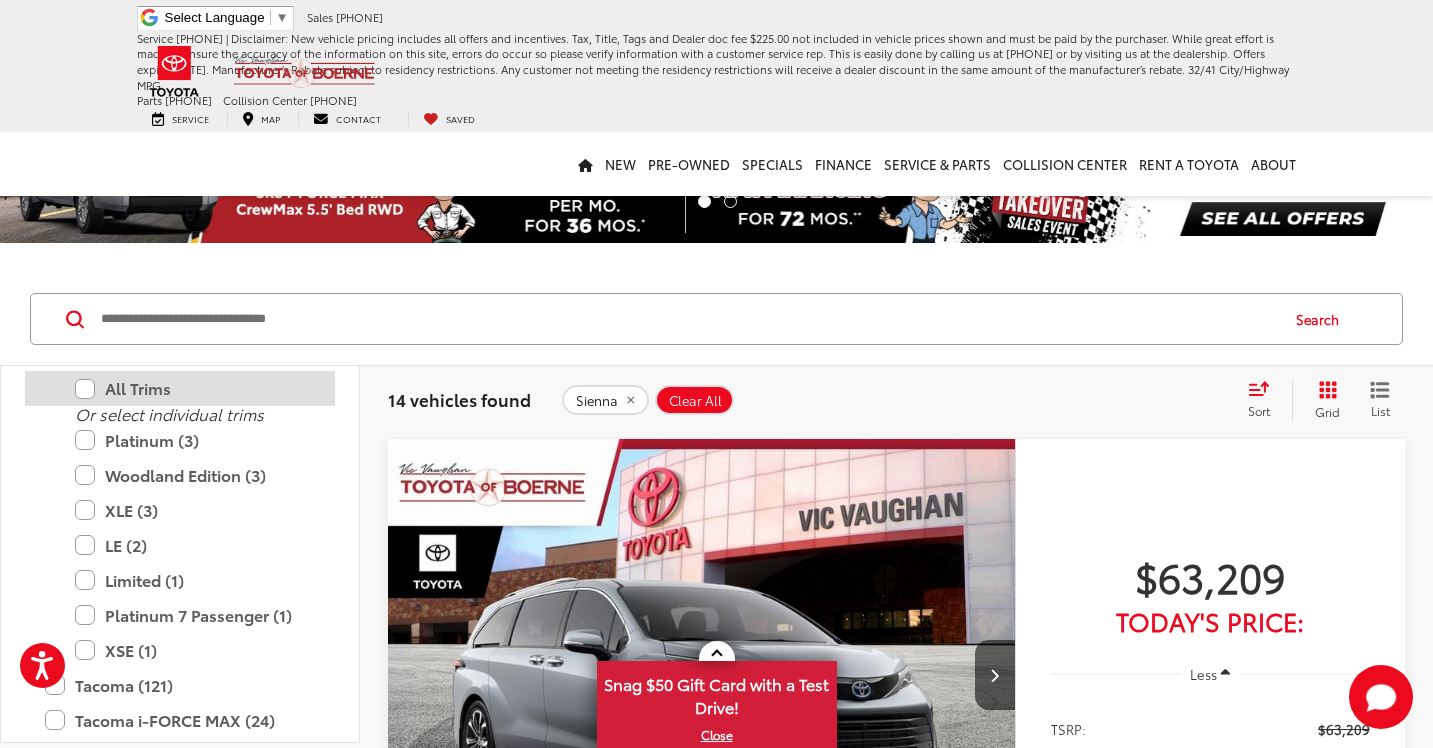 scroll, scrollTop: 1018, scrollLeft: 0, axis: vertical 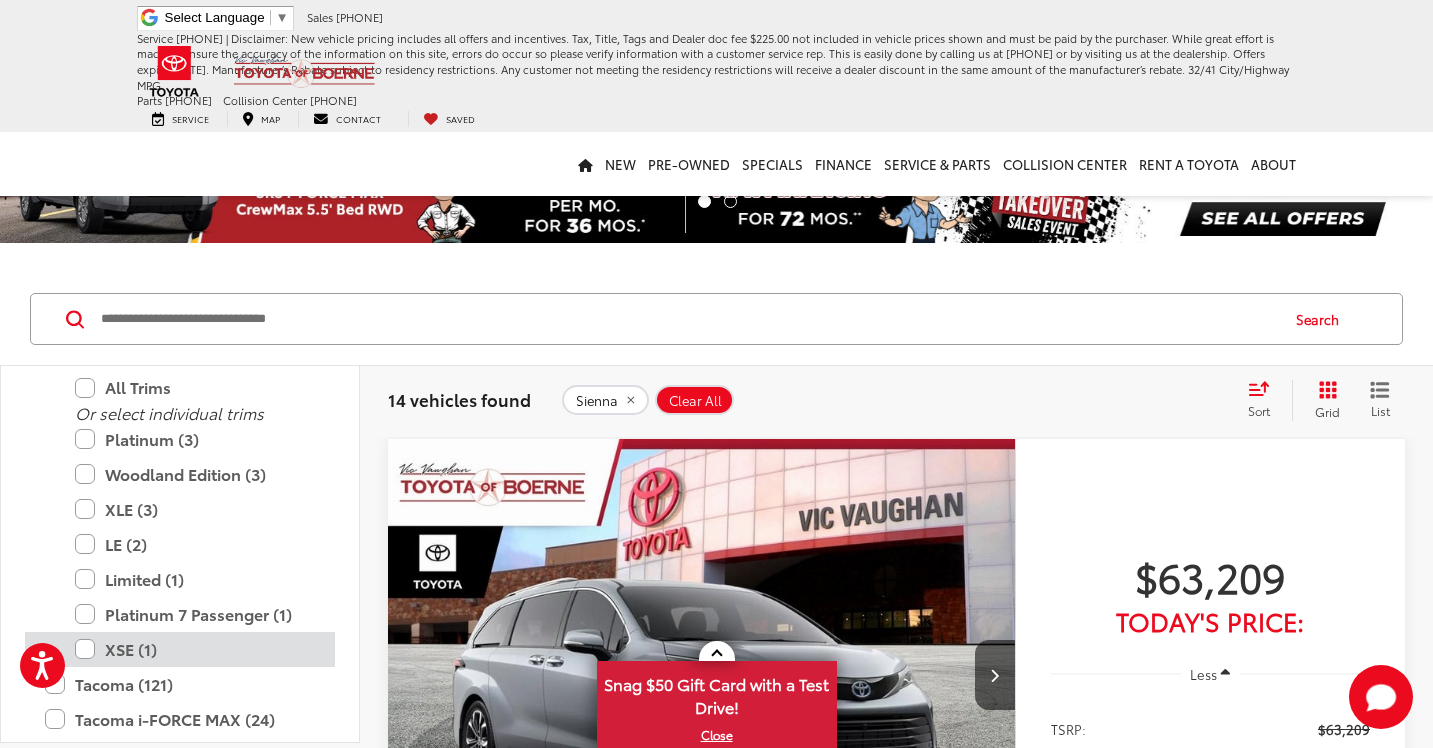 click on "XSE (1)" at bounding box center [195, 649] 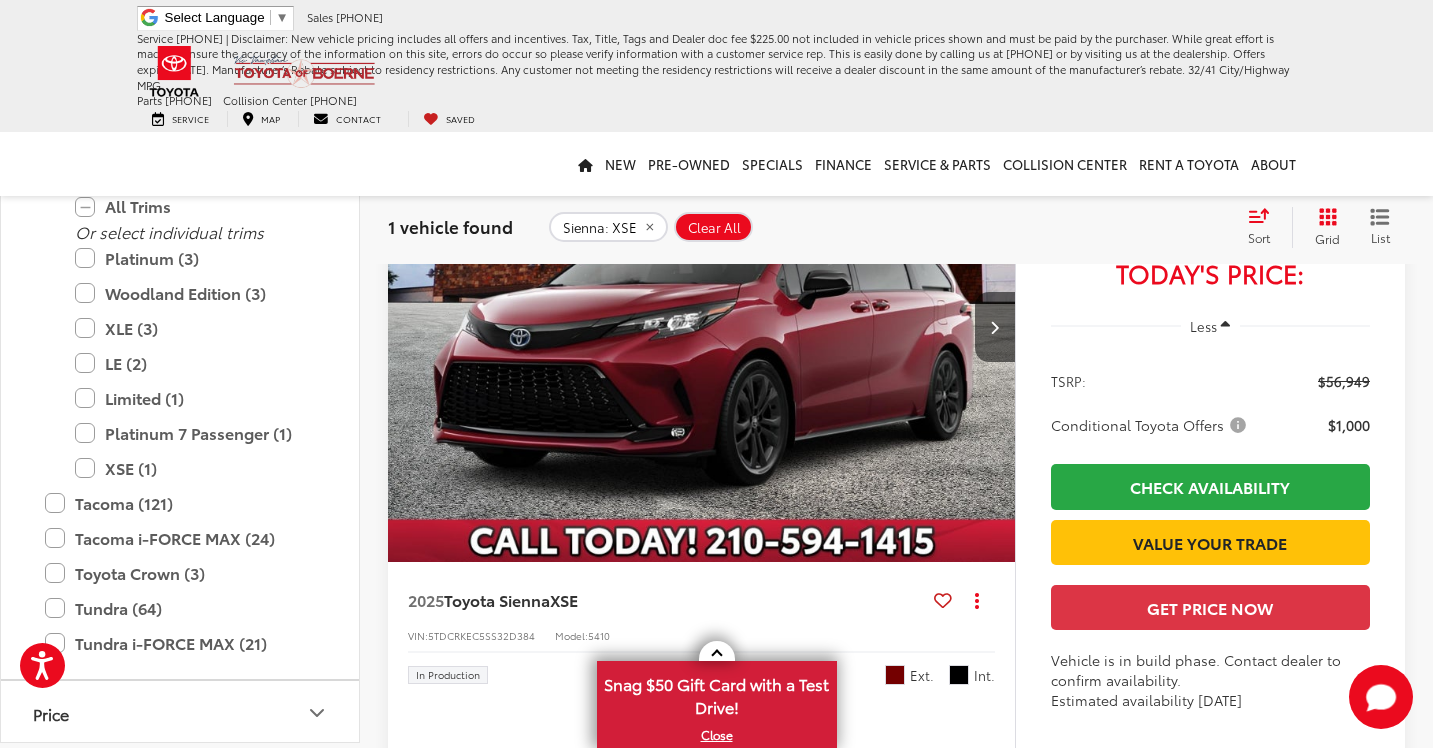 scroll, scrollTop: 343, scrollLeft: 0, axis: vertical 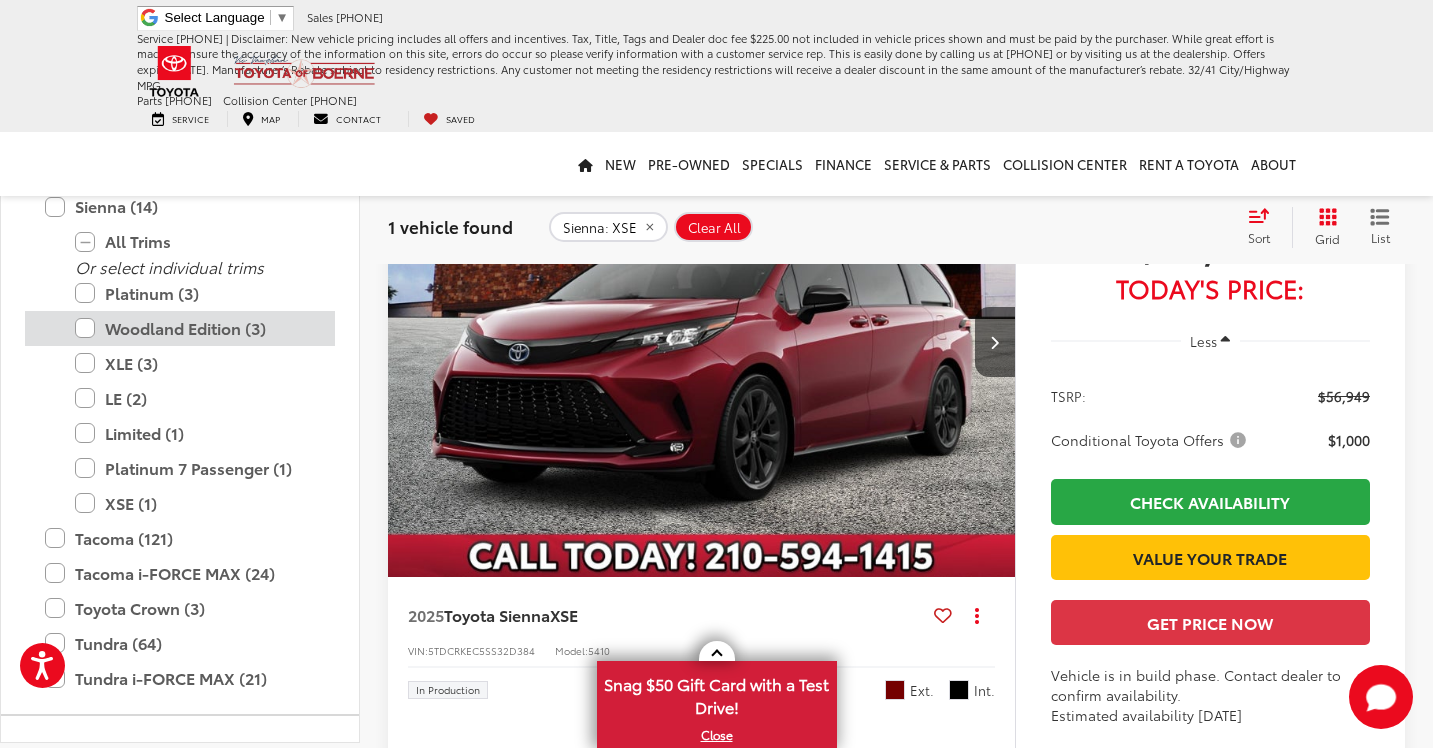 click on "Woodland Edition (3)" at bounding box center [195, 328] 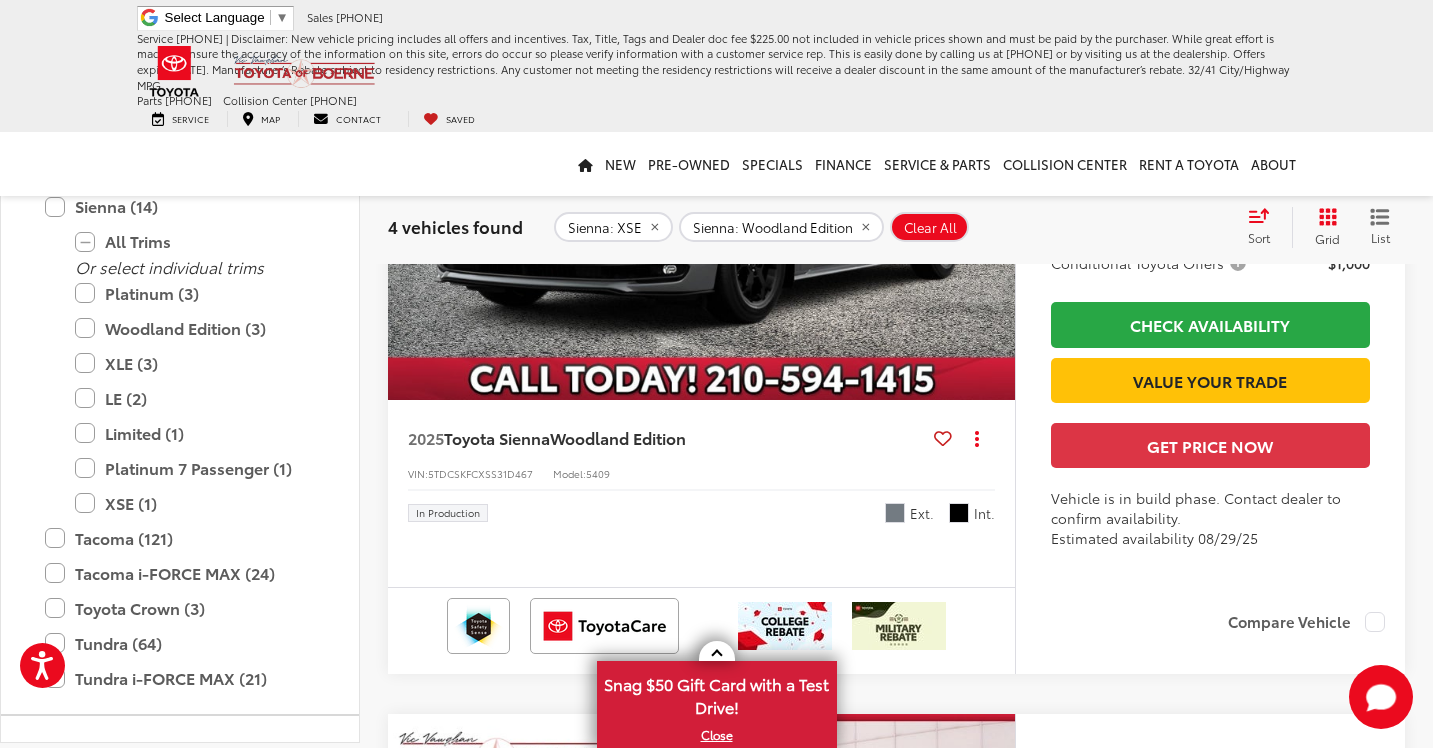 scroll, scrollTop: 2076, scrollLeft: 1, axis: both 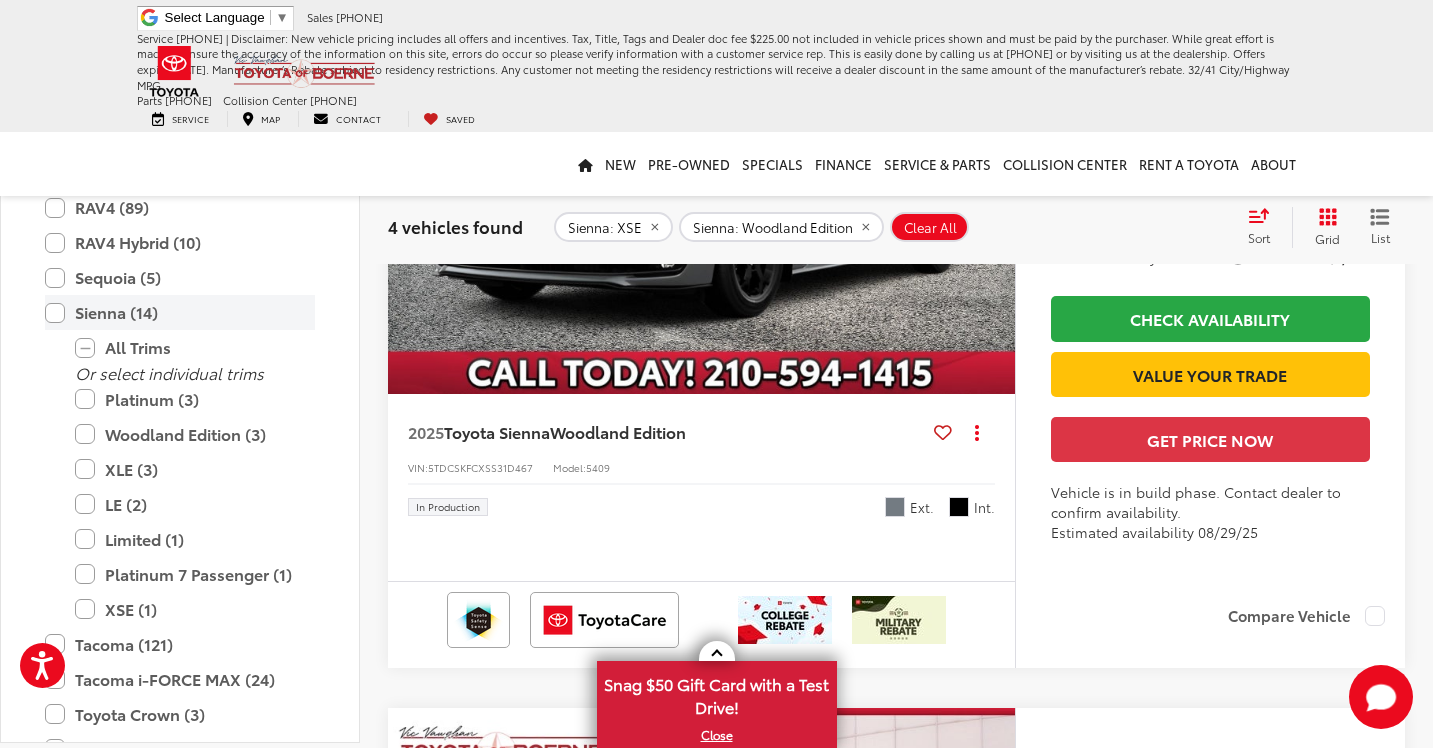 click on "Sienna (14)" at bounding box center [180, 312] 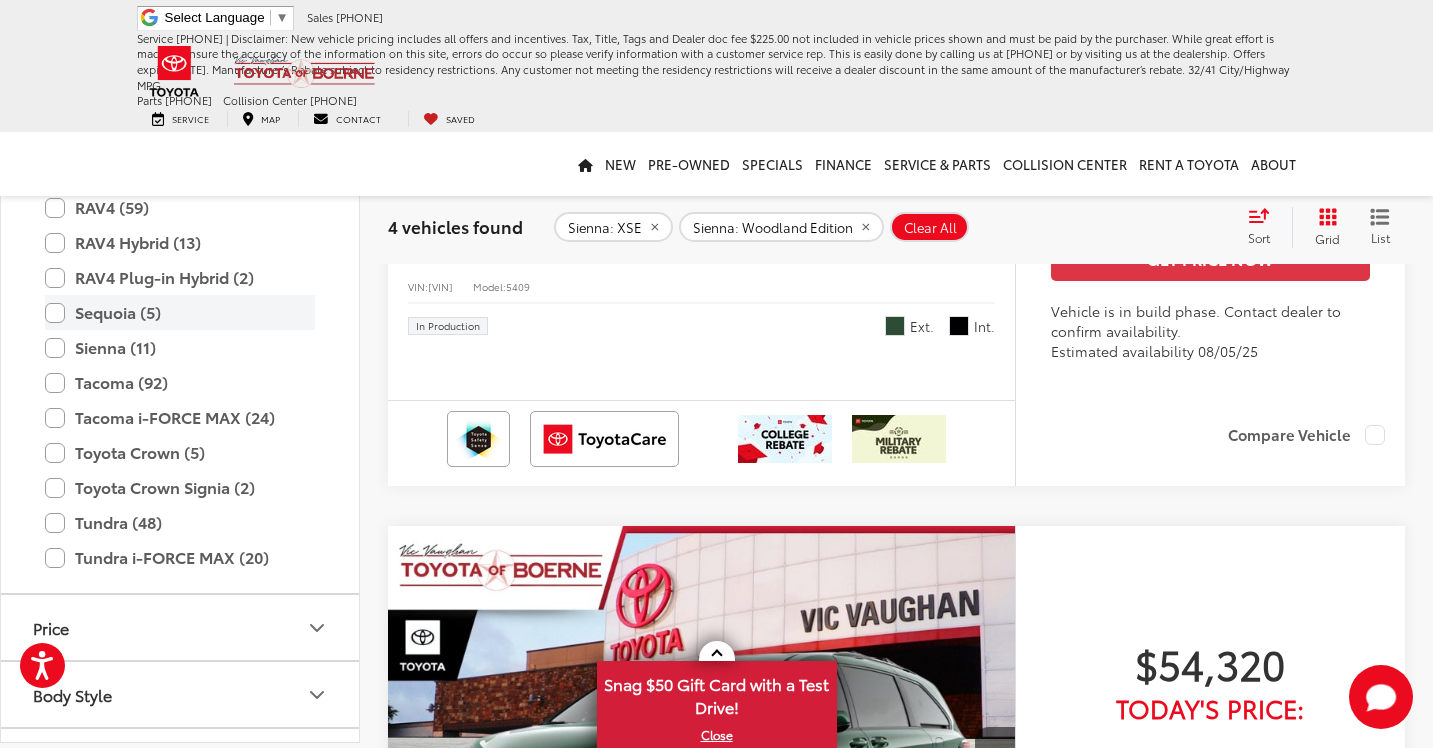 scroll, scrollTop: 173, scrollLeft: 0, axis: vertical 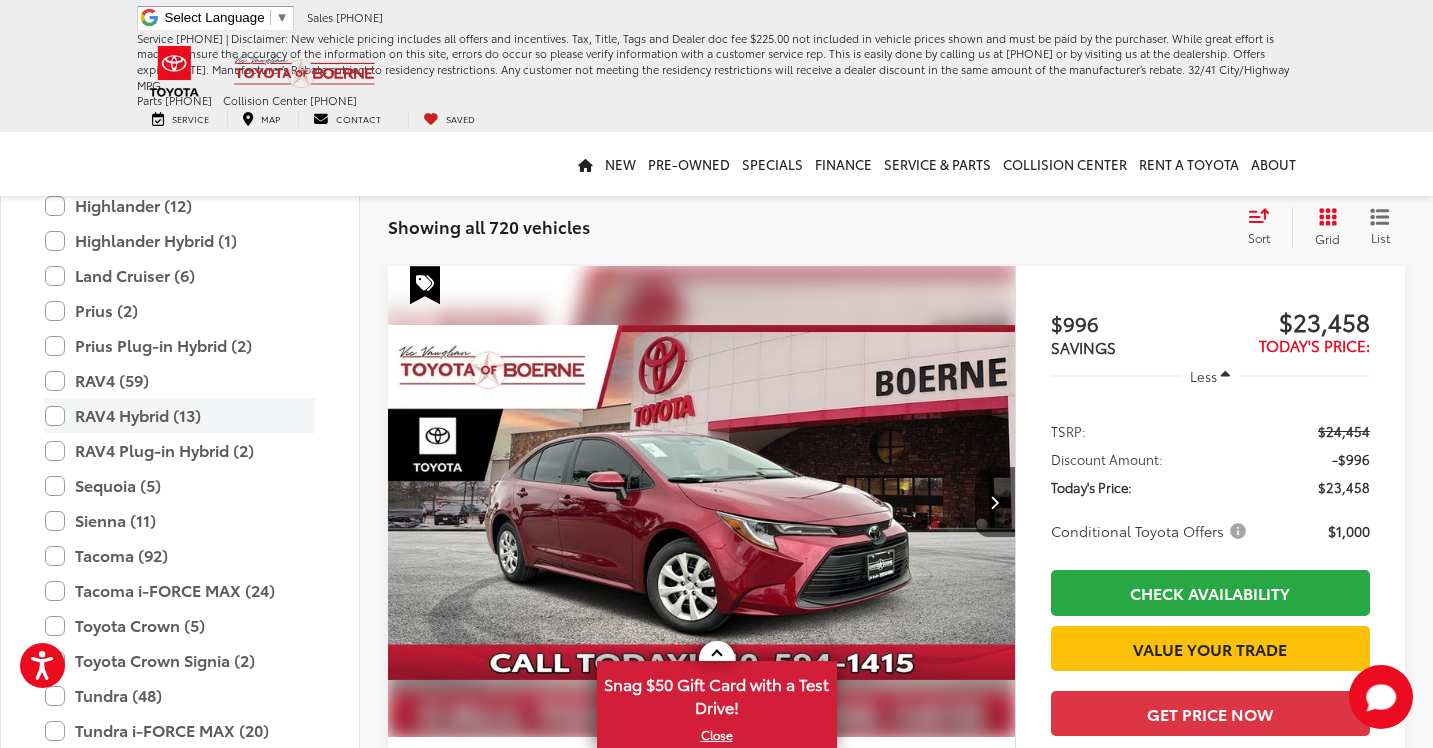 click on "RAV4 Hybrid (13)" at bounding box center (180, 415) 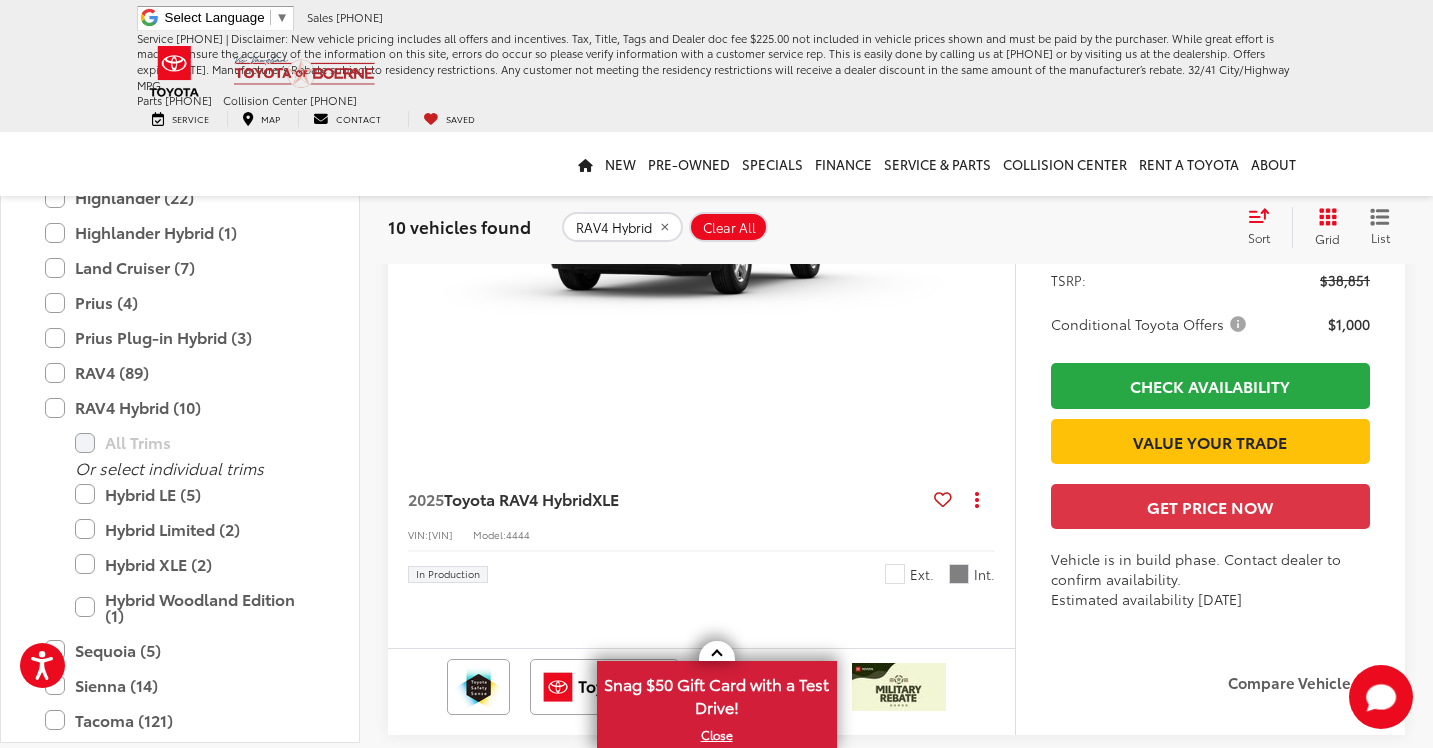 scroll, scrollTop: 6891, scrollLeft: 0, axis: vertical 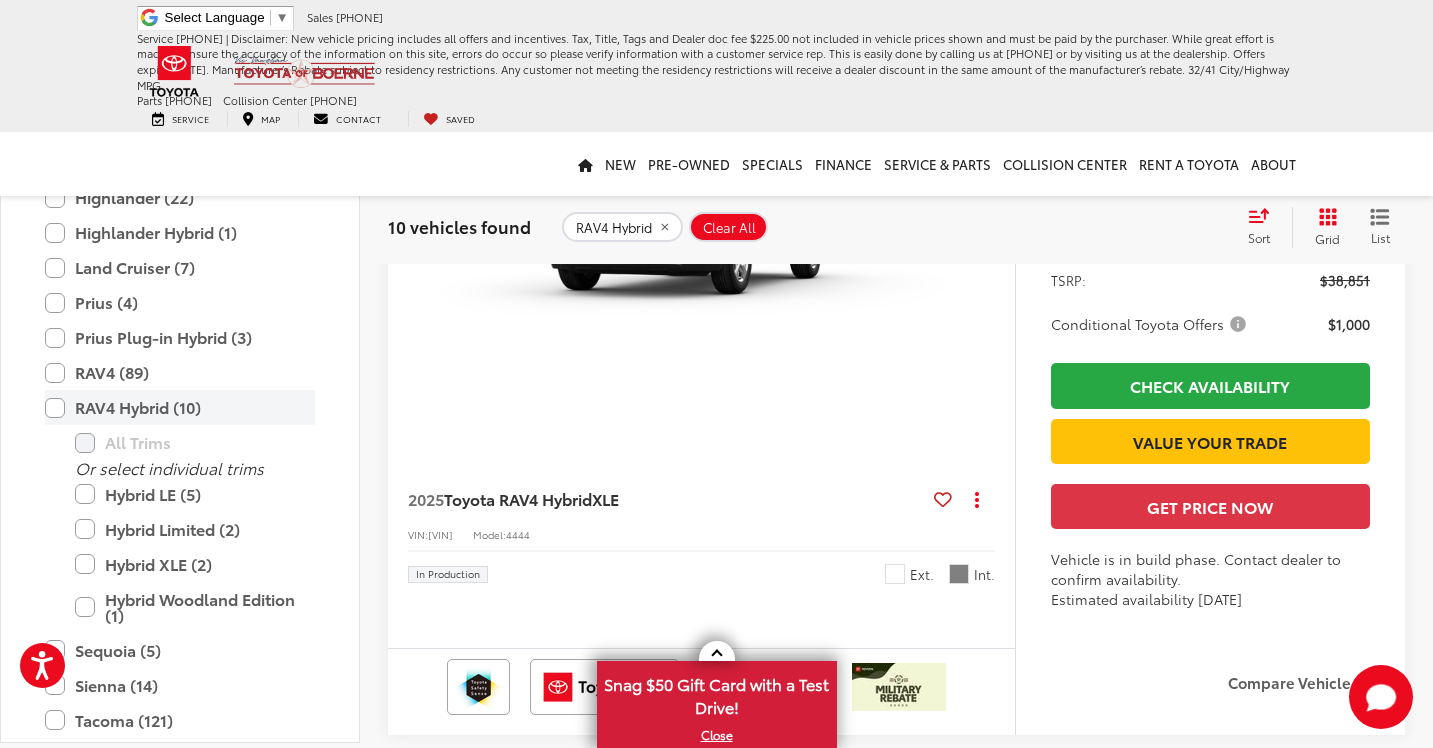click on "RAV4 Hybrid (10)" at bounding box center (180, 407) 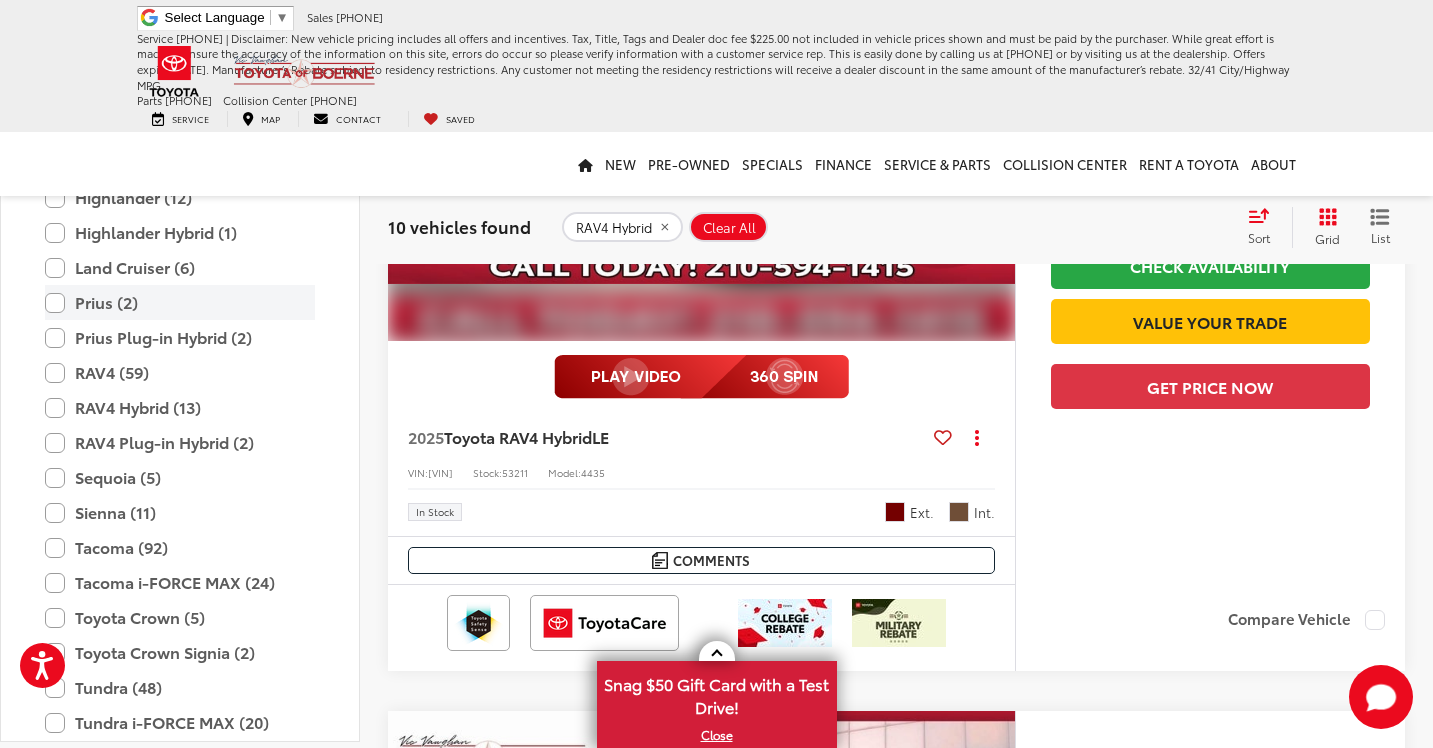 scroll, scrollTop: 173, scrollLeft: 0, axis: vertical 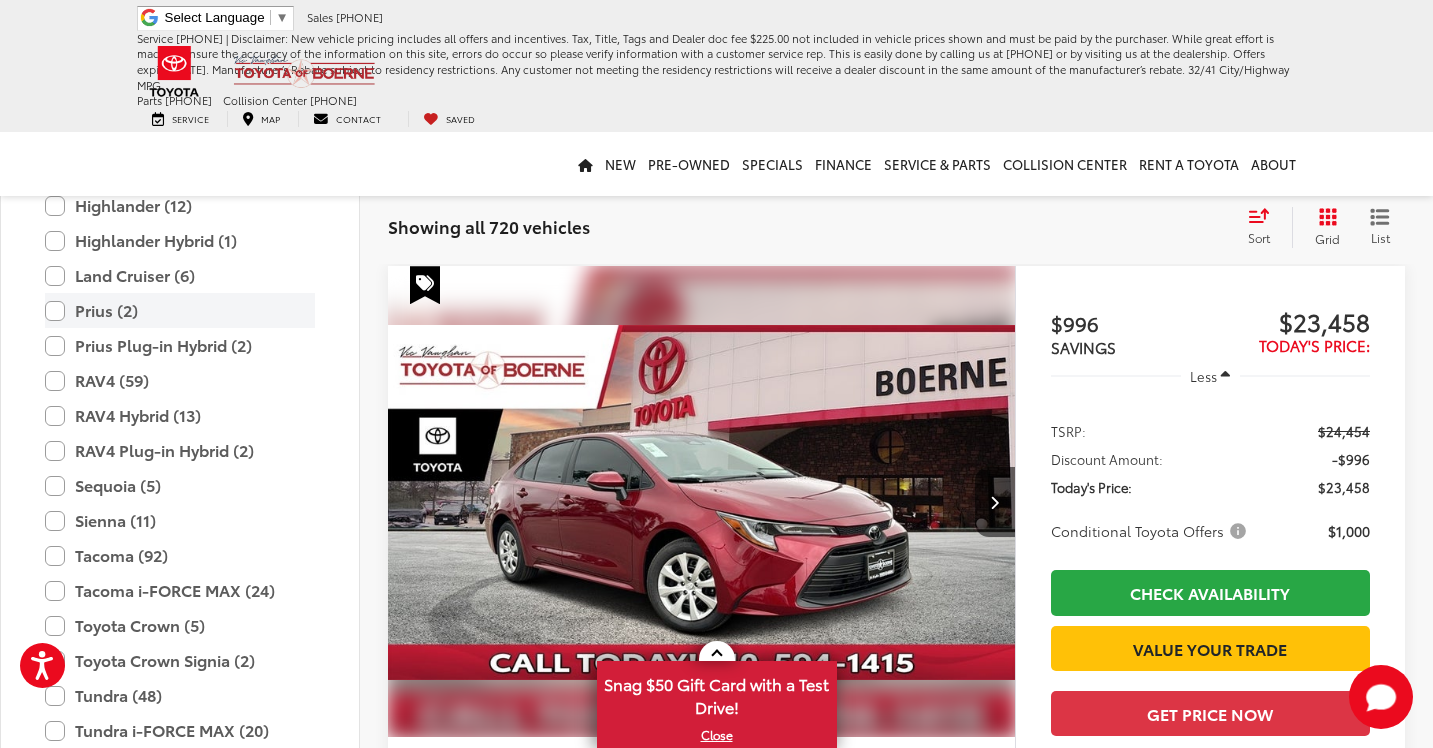 click on "Prius (2)" at bounding box center [180, 310] 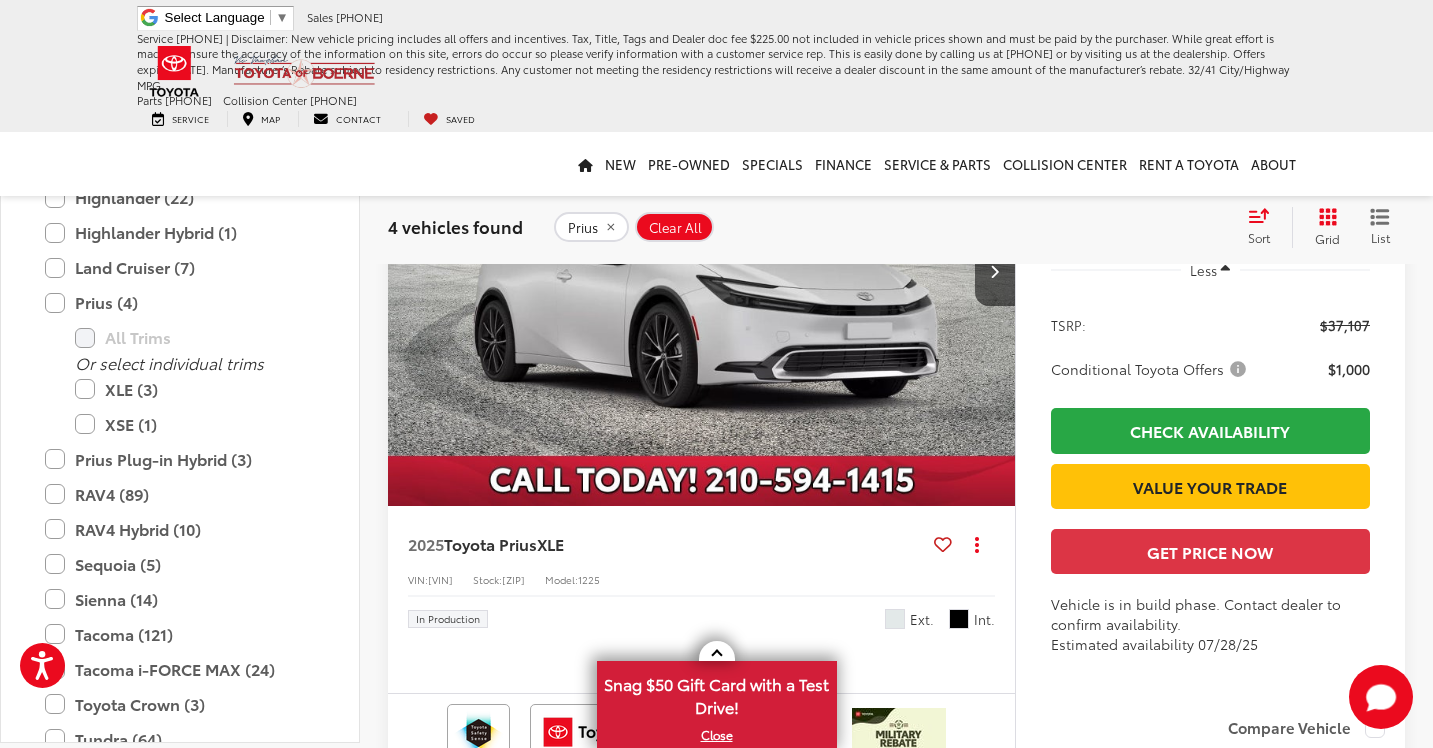 scroll, scrollTop: 1969, scrollLeft: 0, axis: vertical 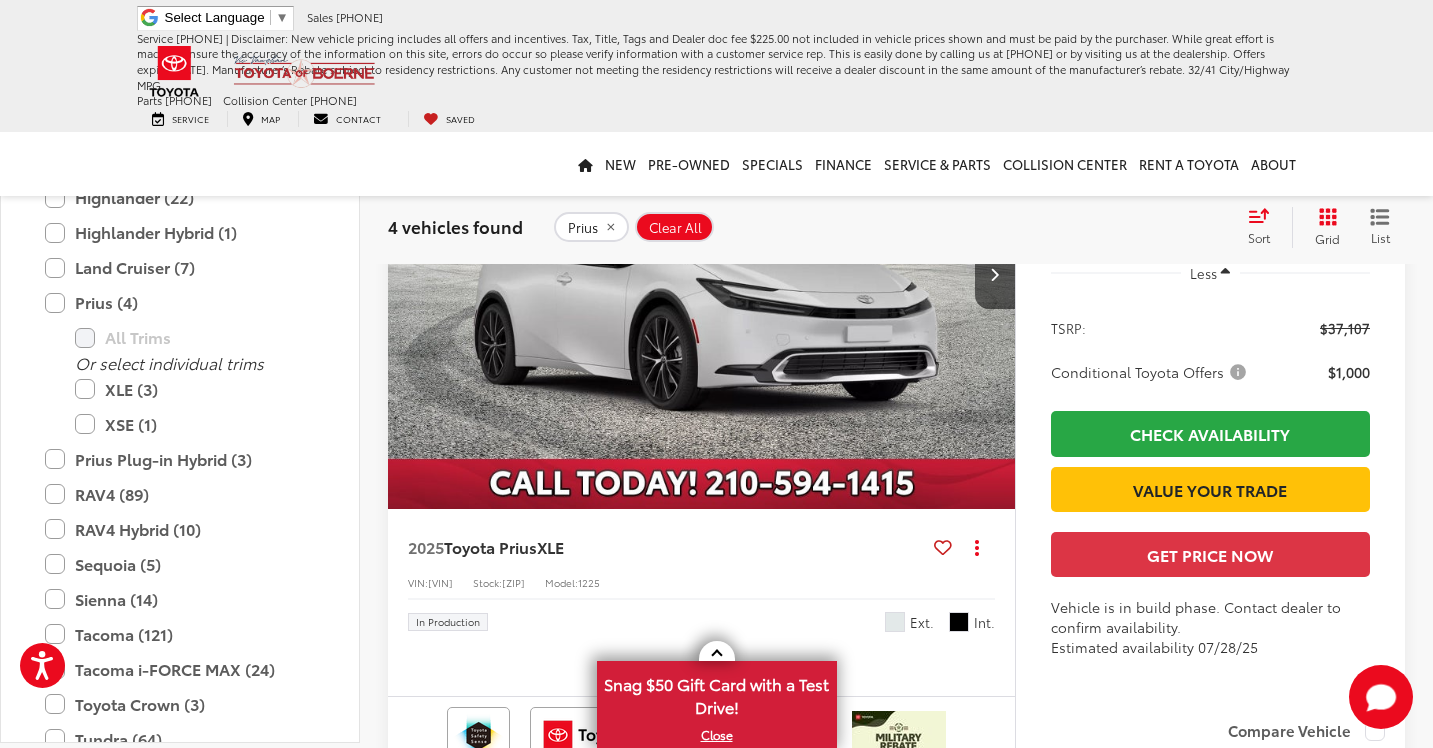 click at bounding box center (702, 274) 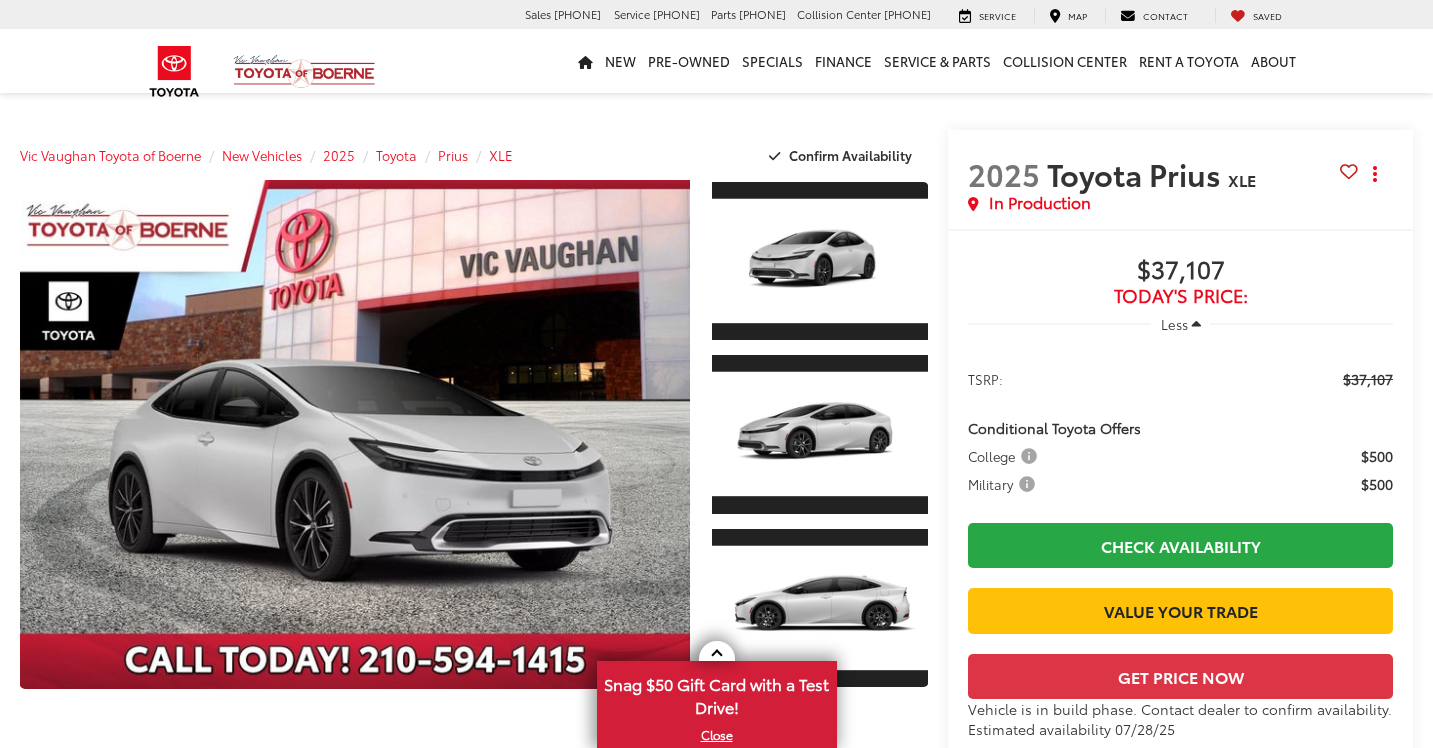 scroll, scrollTop: 0, scrollLeft: 0, axis: both 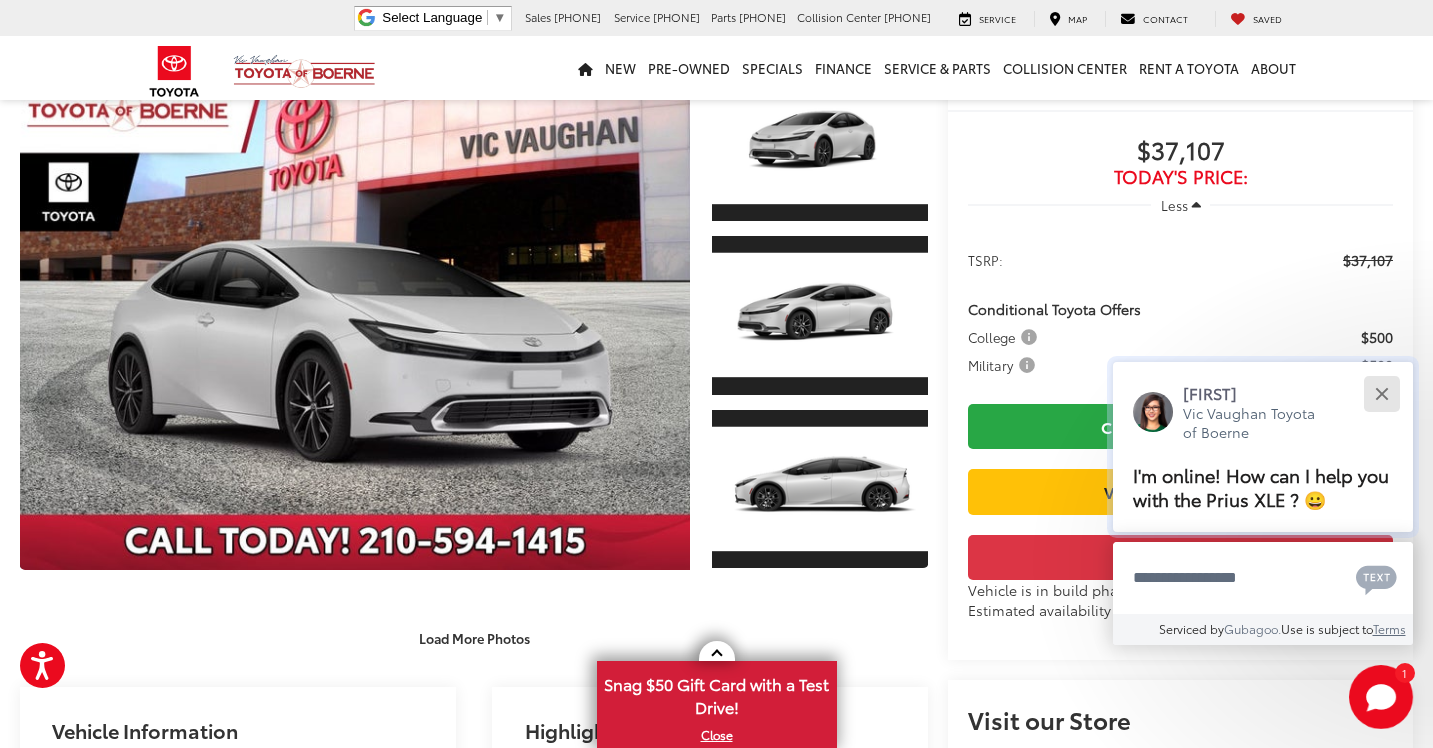 click at bounding box center [1381, 393] 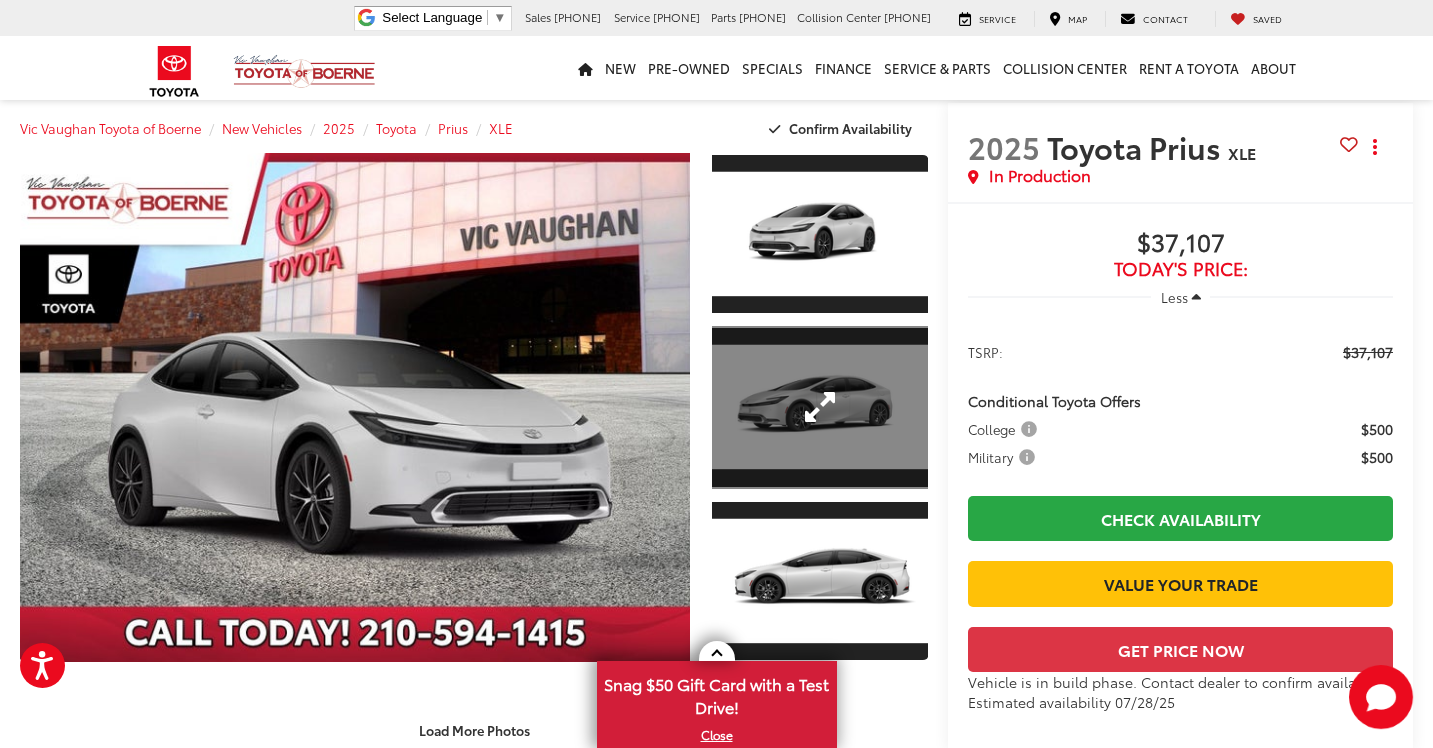 scroll, scrollTop: 42, scrollLeft: 0, axis: vertical 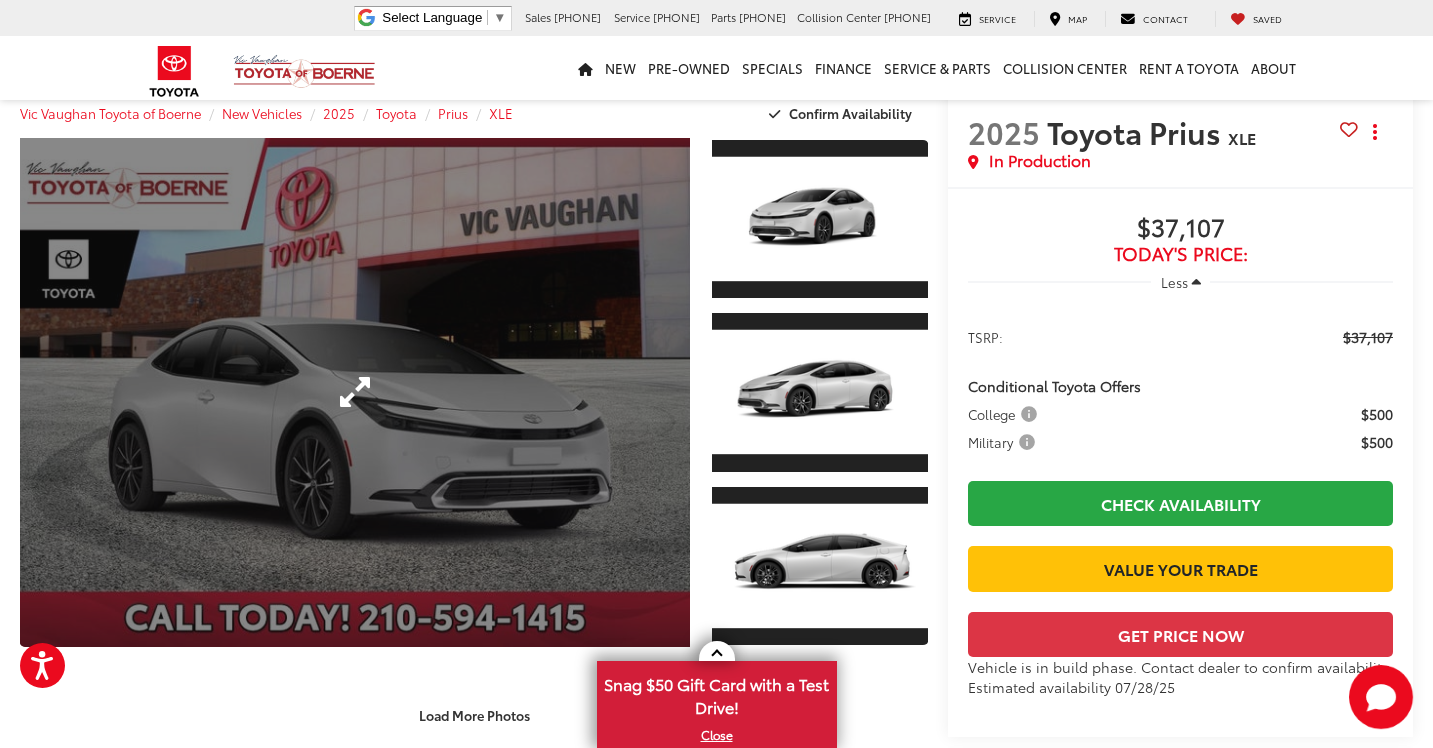 click at bounding box center (355, 392) 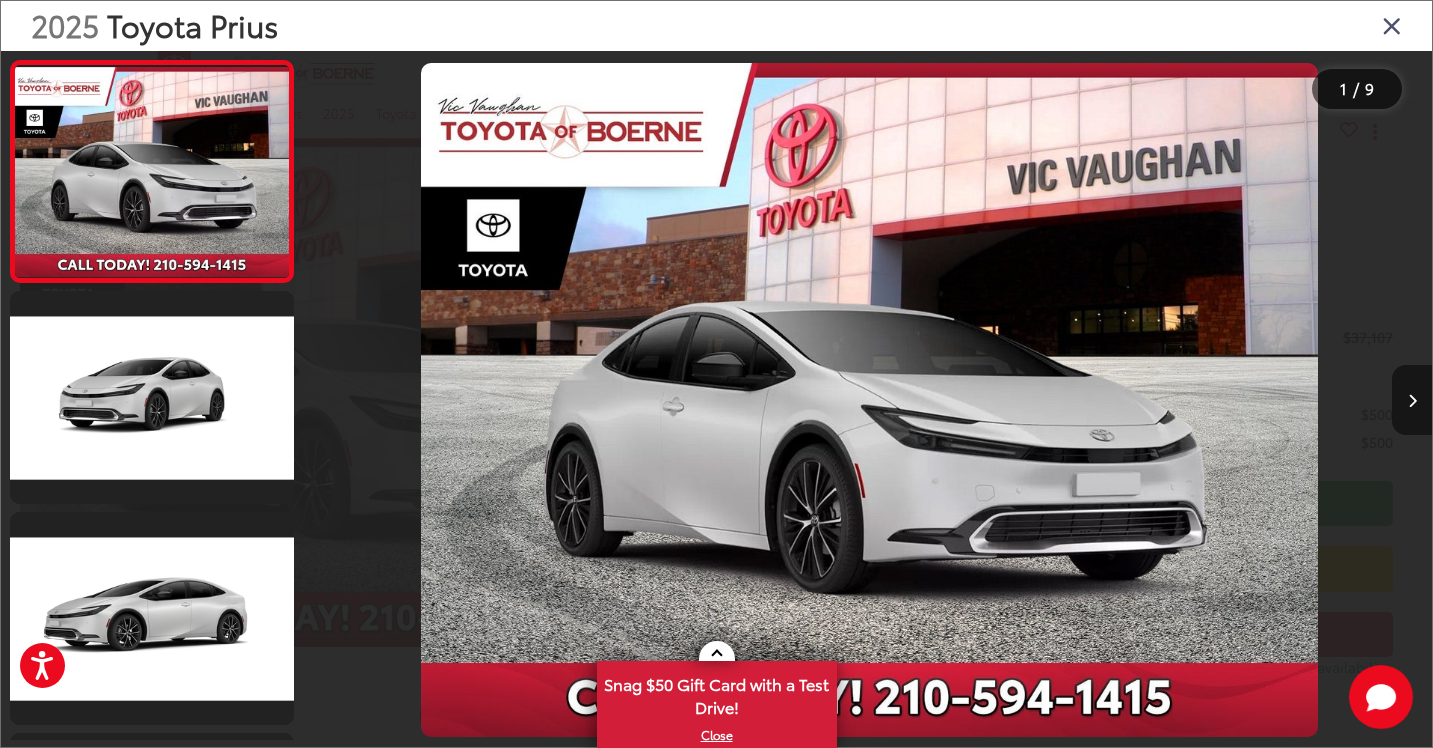 click at bounding box center [1412, 401] 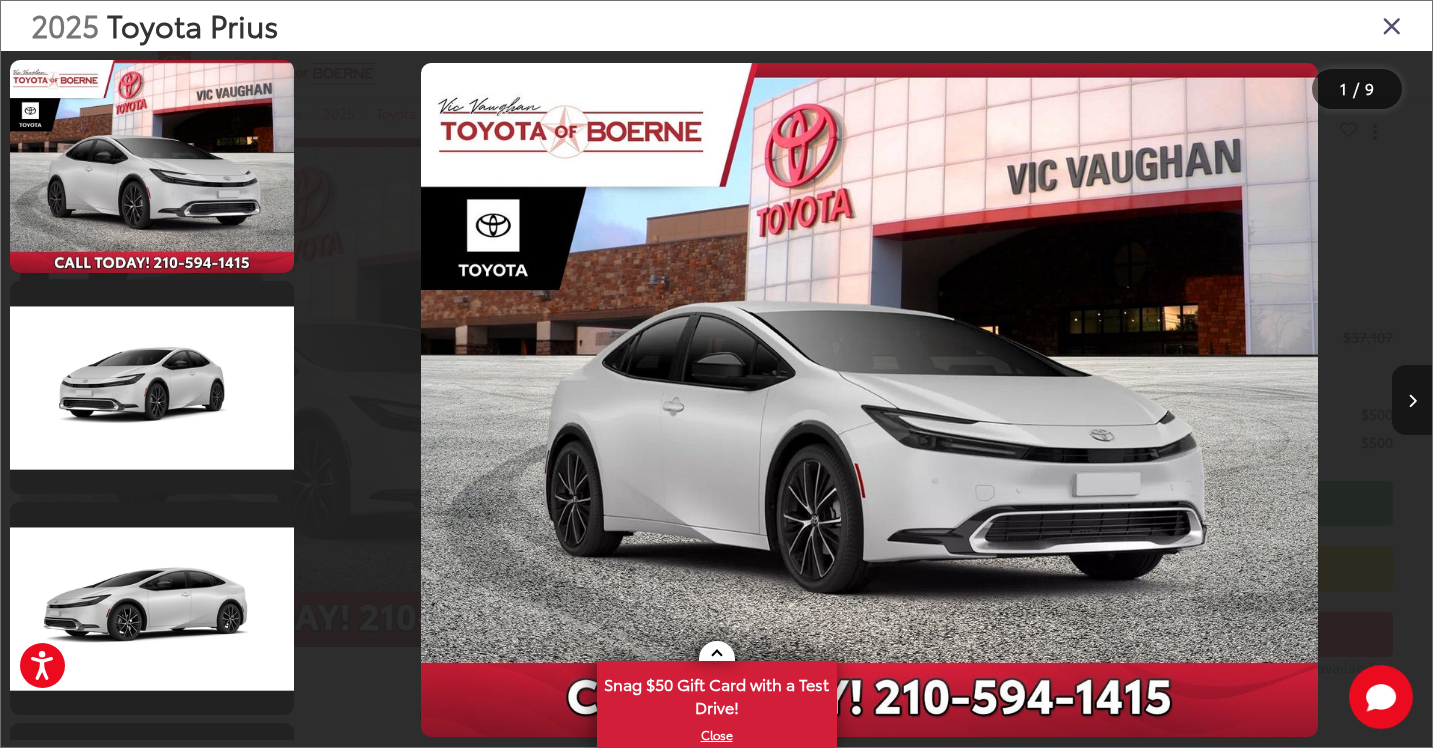 scroll, scrollTop: 0, scrollLeft: 1125, axis: horizontal 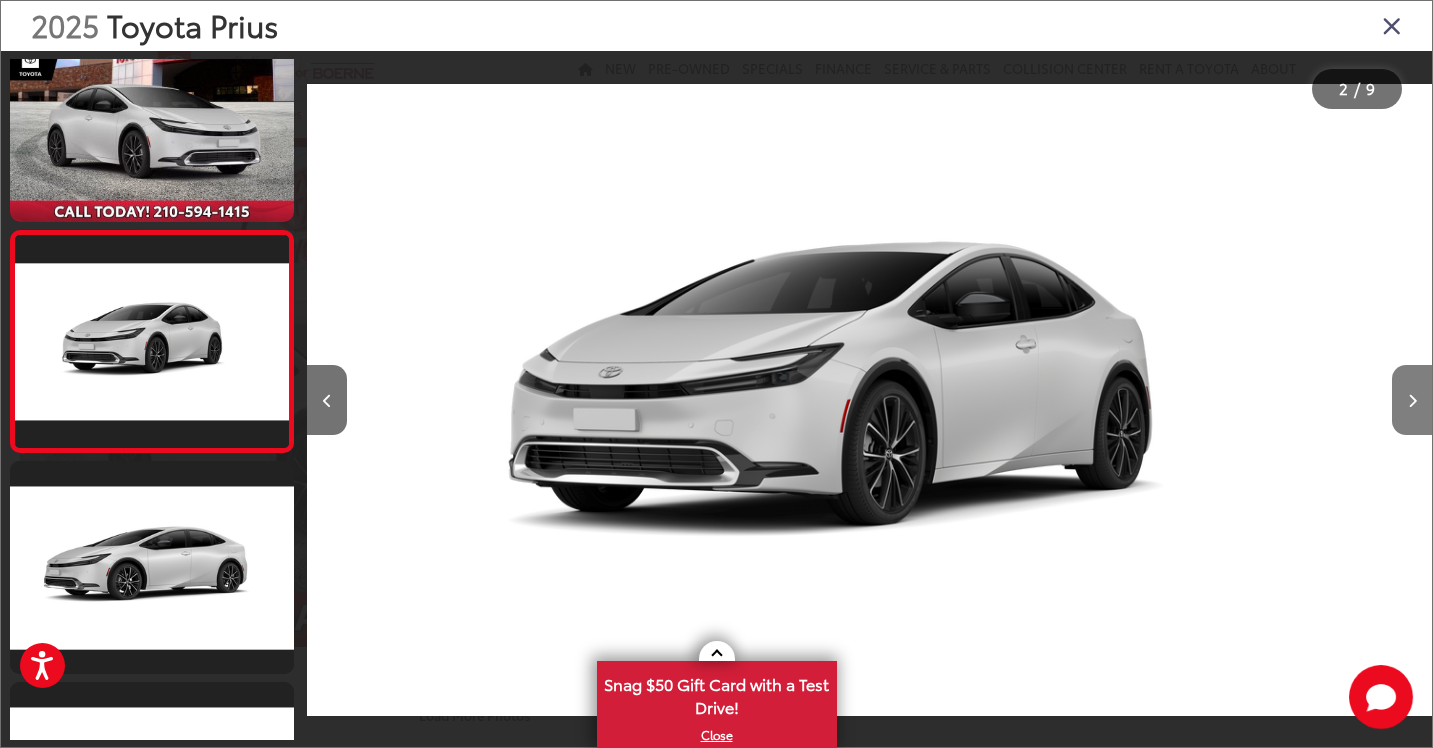 click at bounding box center [1412, 401] 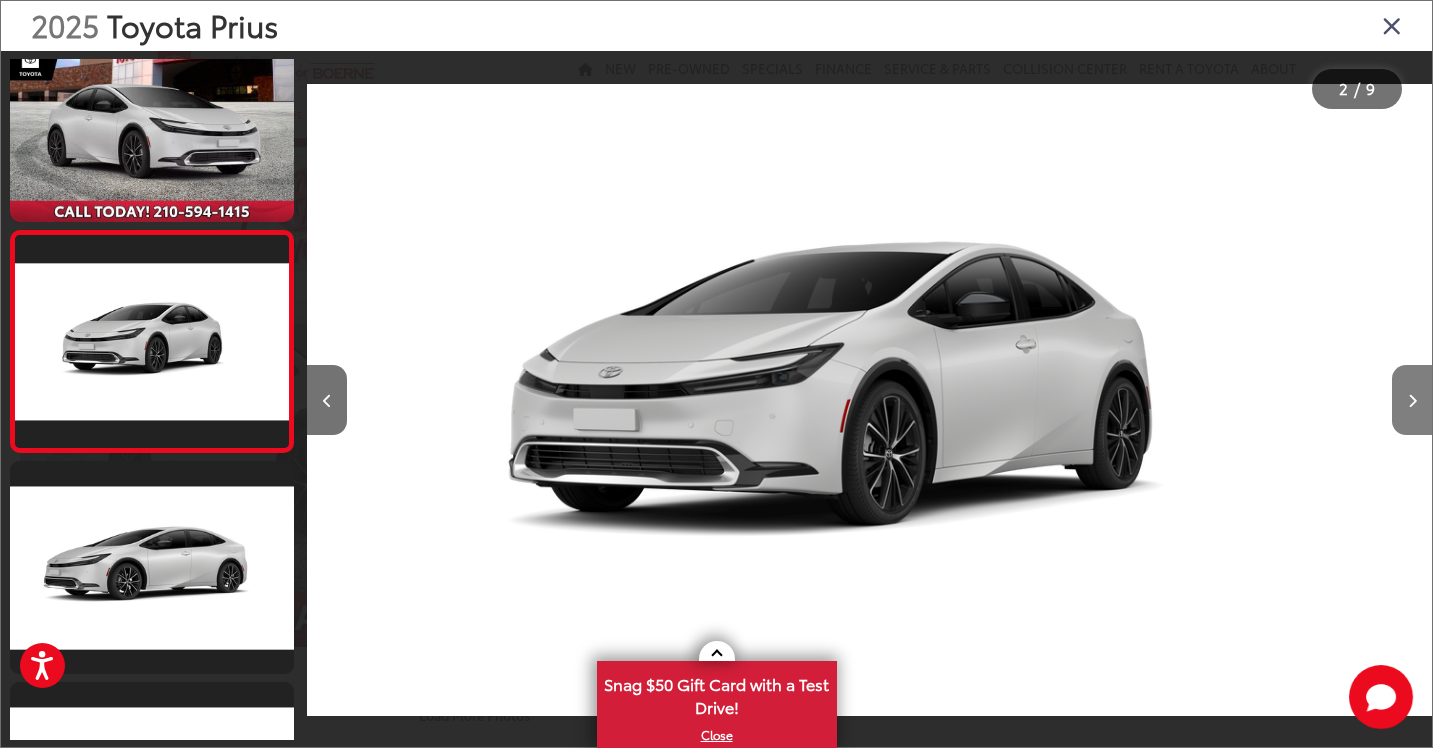 scroll, scrollTop: 0, scrollLeft: 2050, axis: horizontal 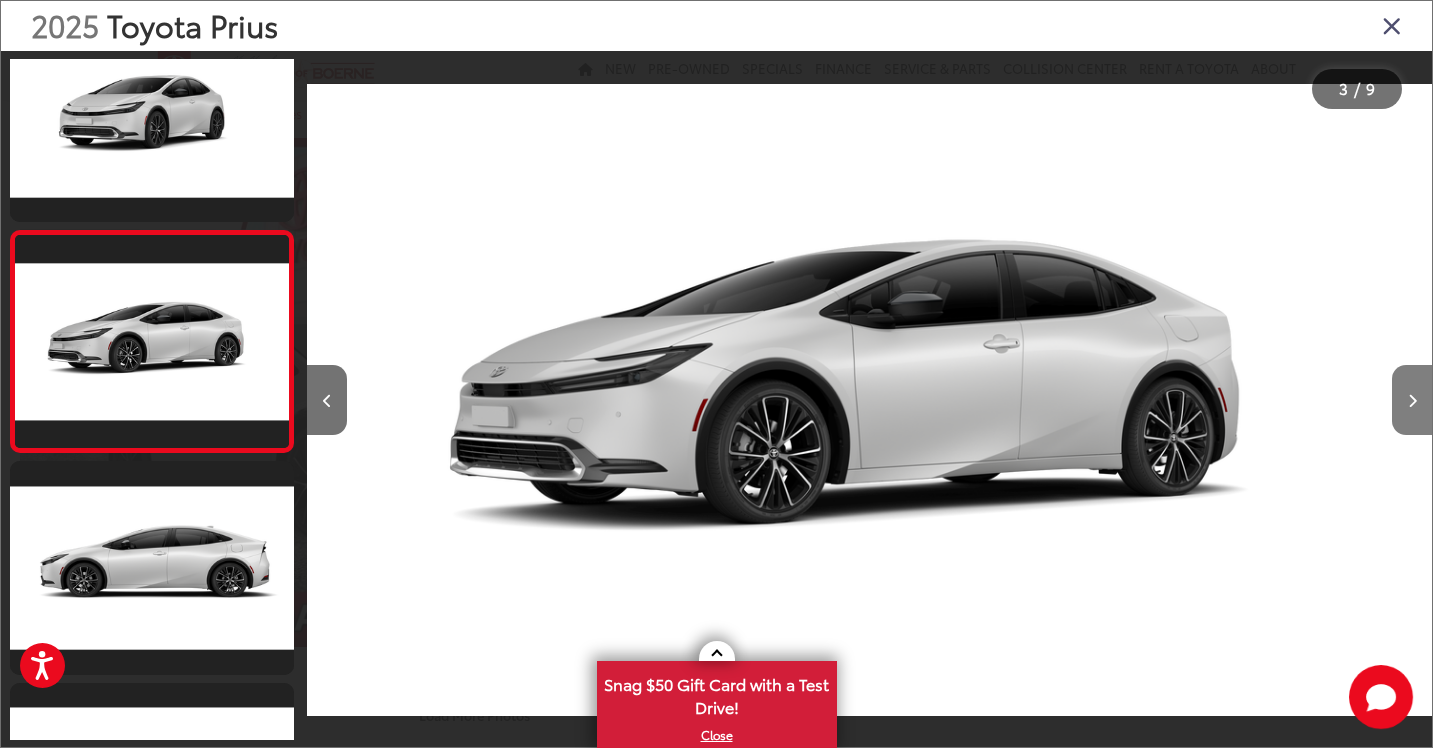 click at bounding box center [1412, 401] 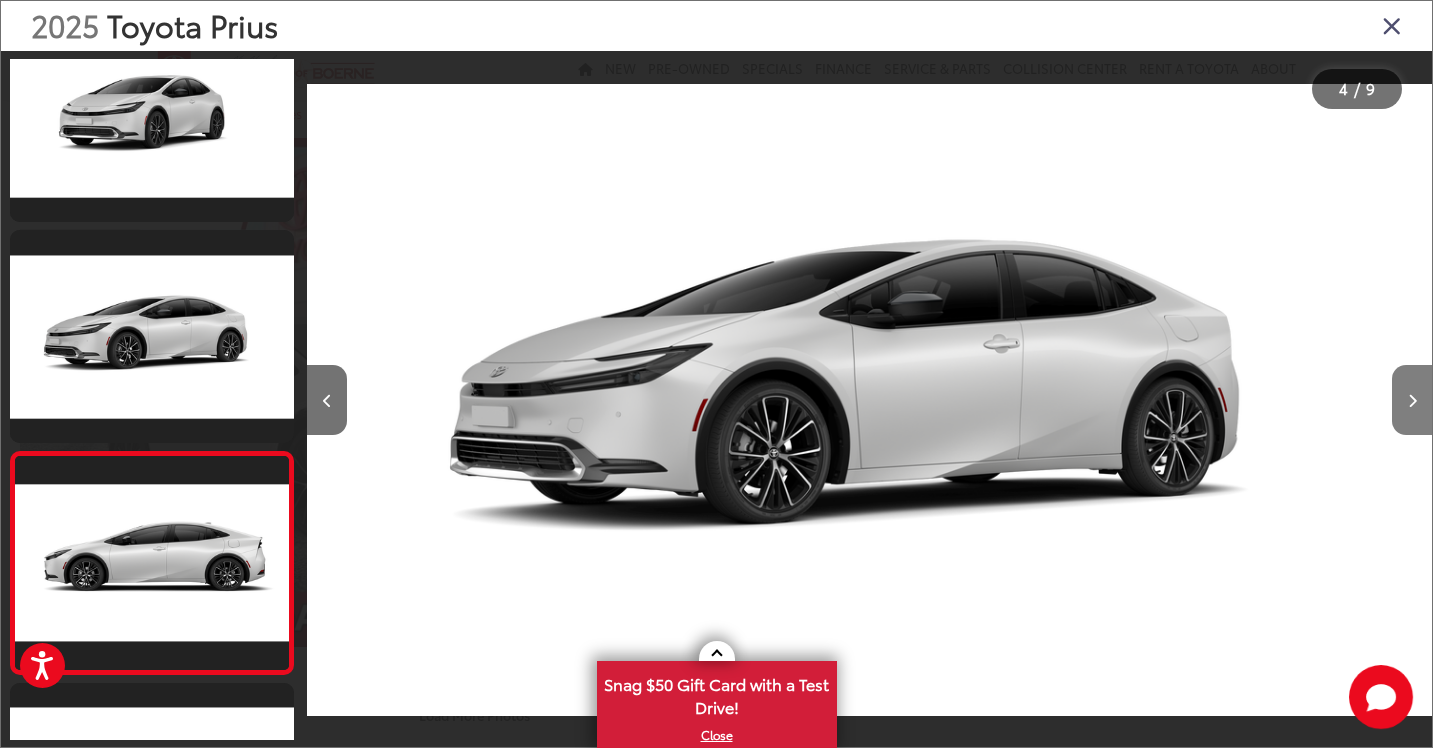 scroll, scrollTop: 0, scrollLeft: 3374, axis: horizontal 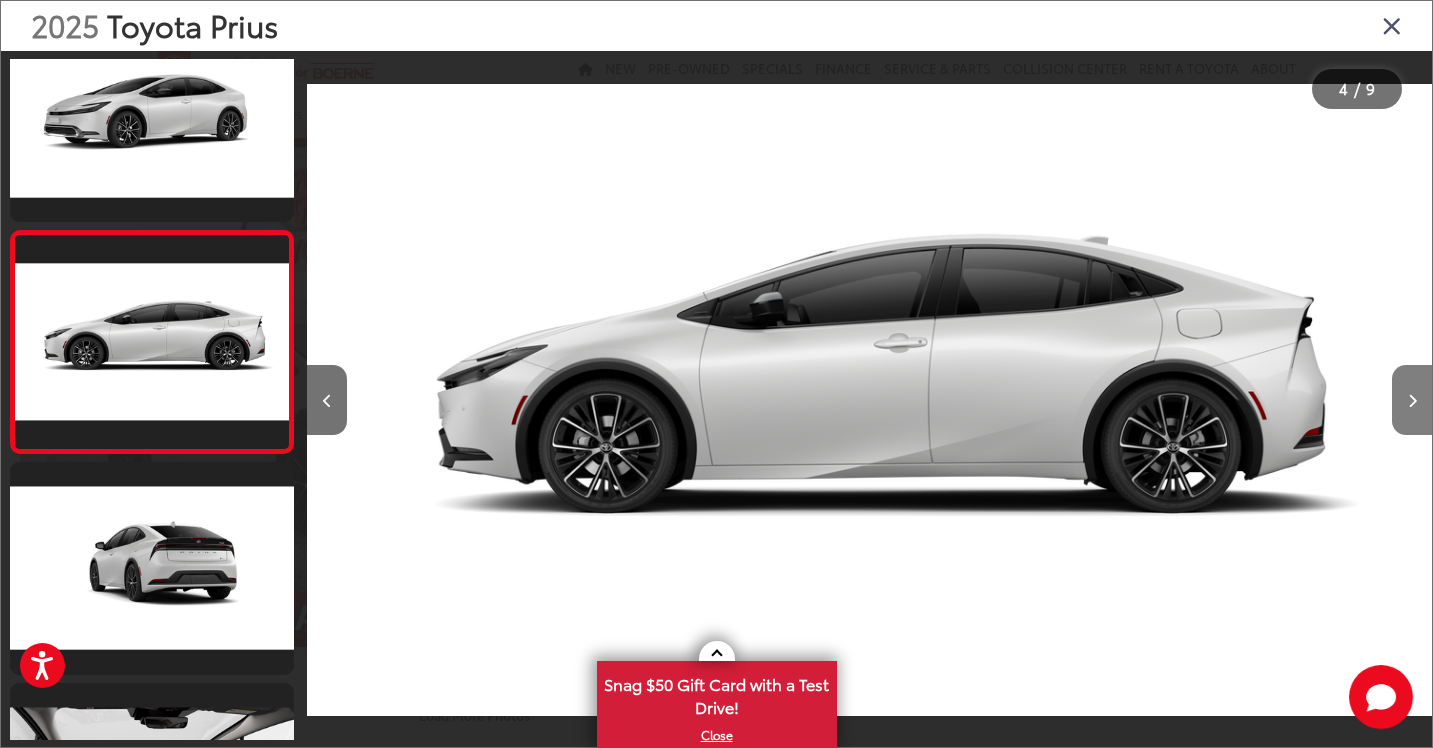 click at bounding box center (1412, 401) 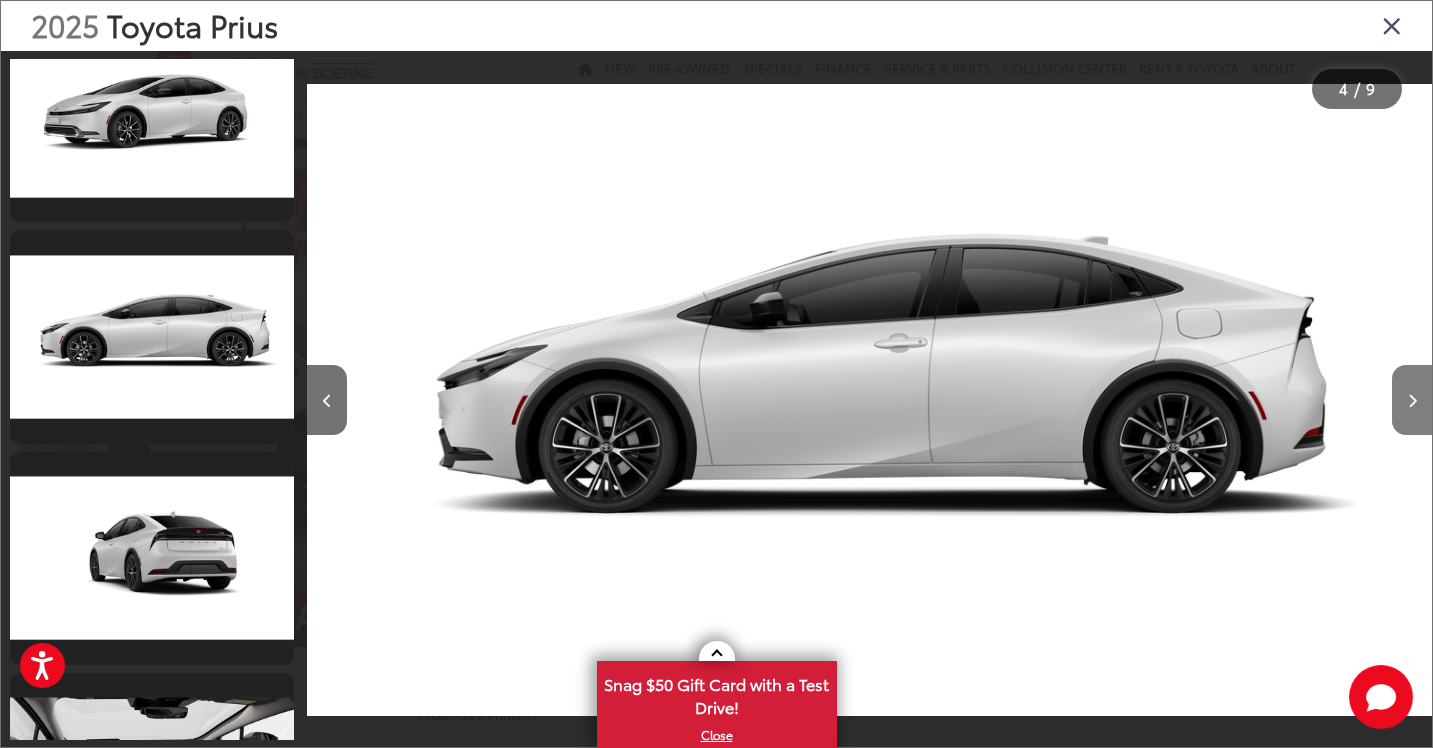 scroll, scrollTop: 0, scrollLeft: 4499, axis: horizontal 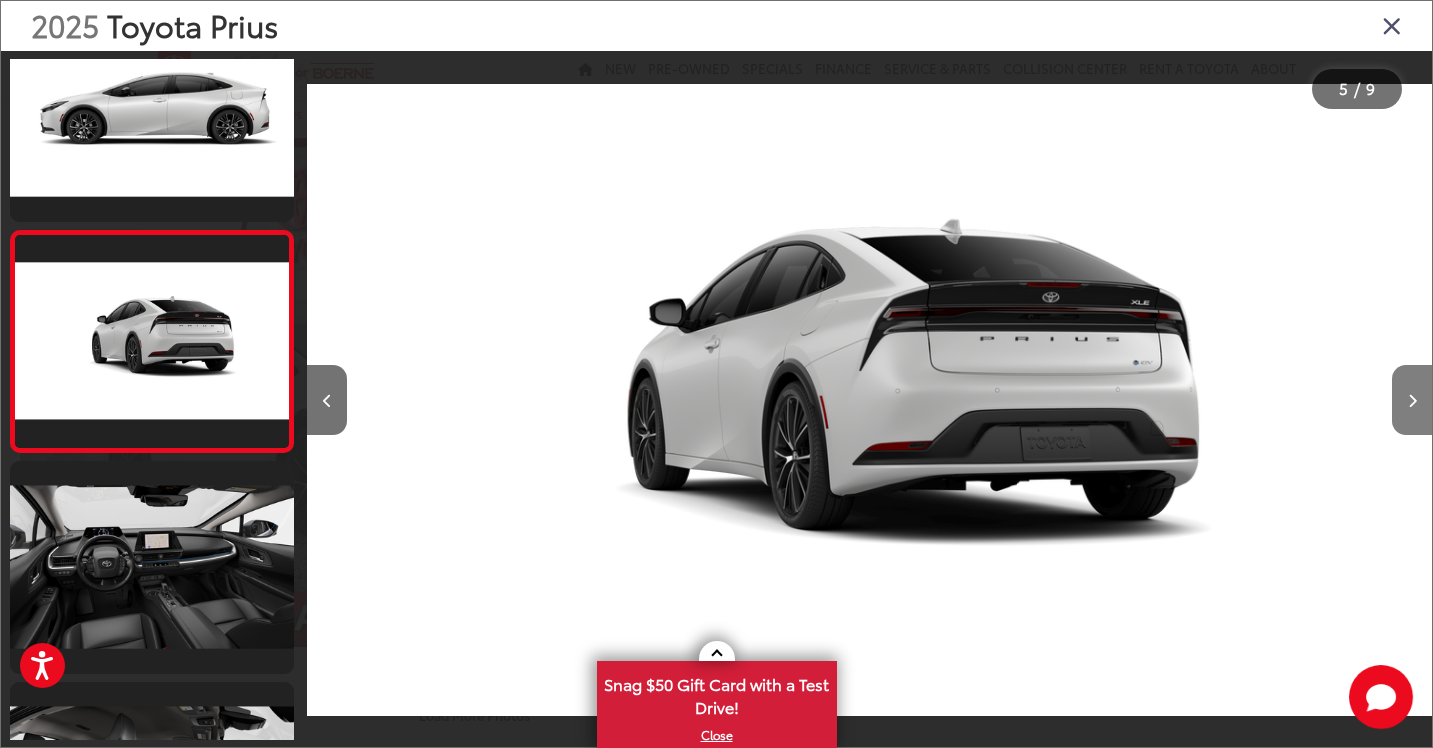 click at bounding box center [1412, 401] 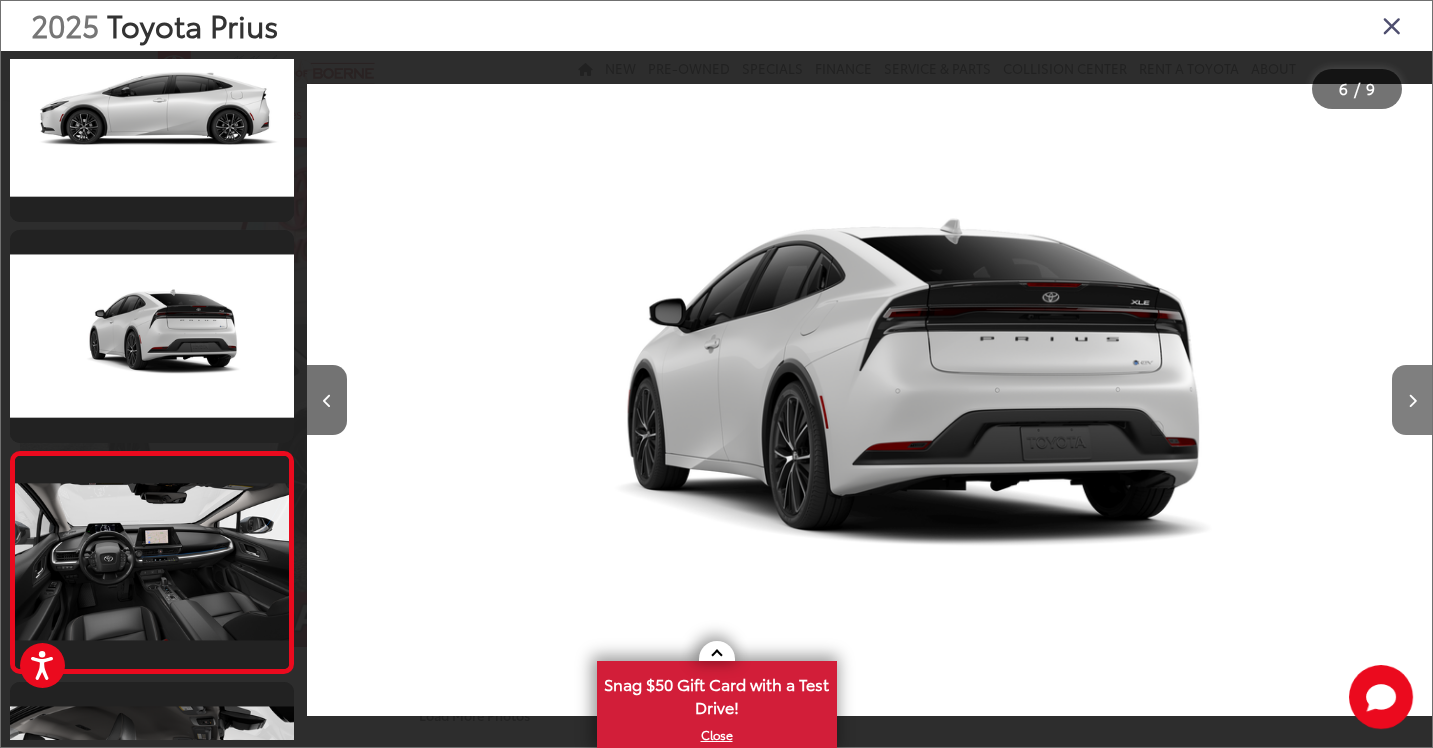 scroll, scrollTop: 0, scrollLeft: 5624, axis: horizontal 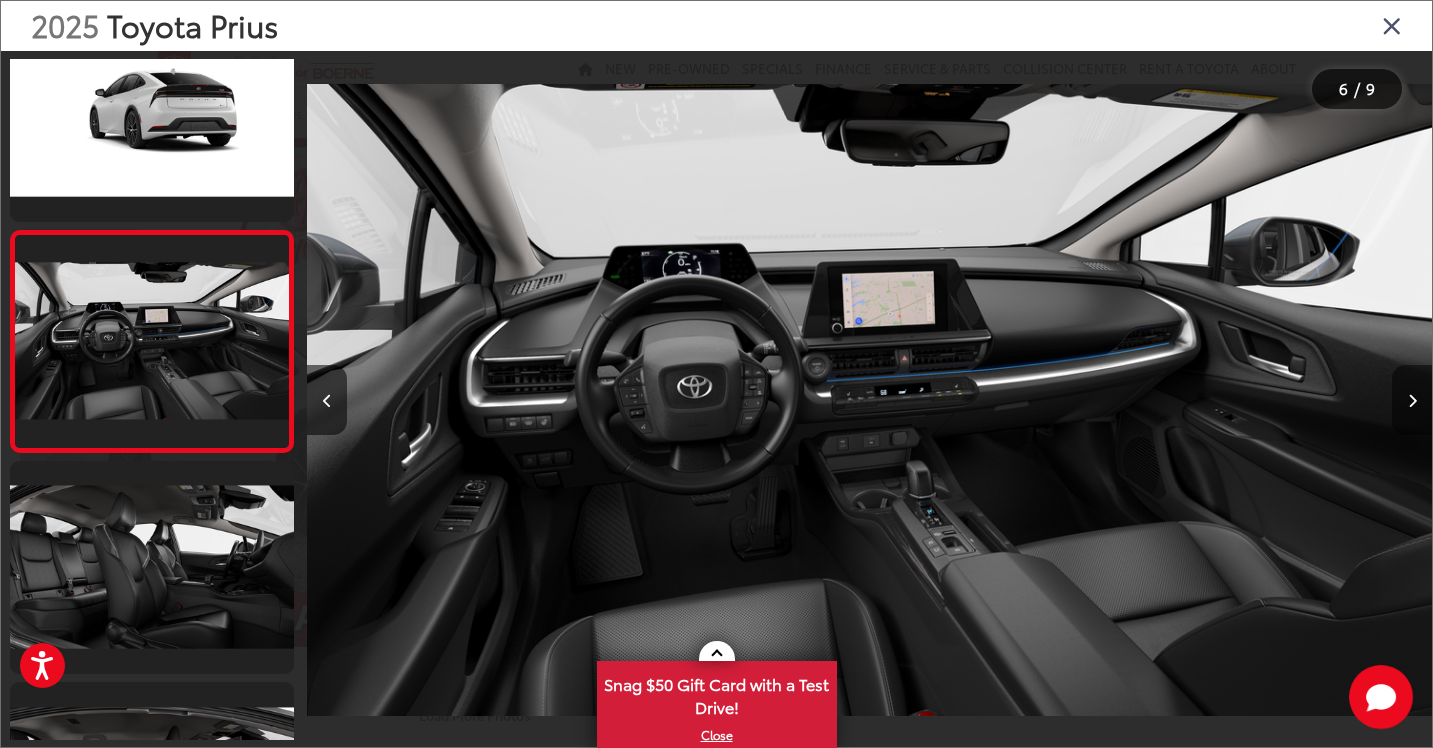 click at bounding box center (1412, 401) 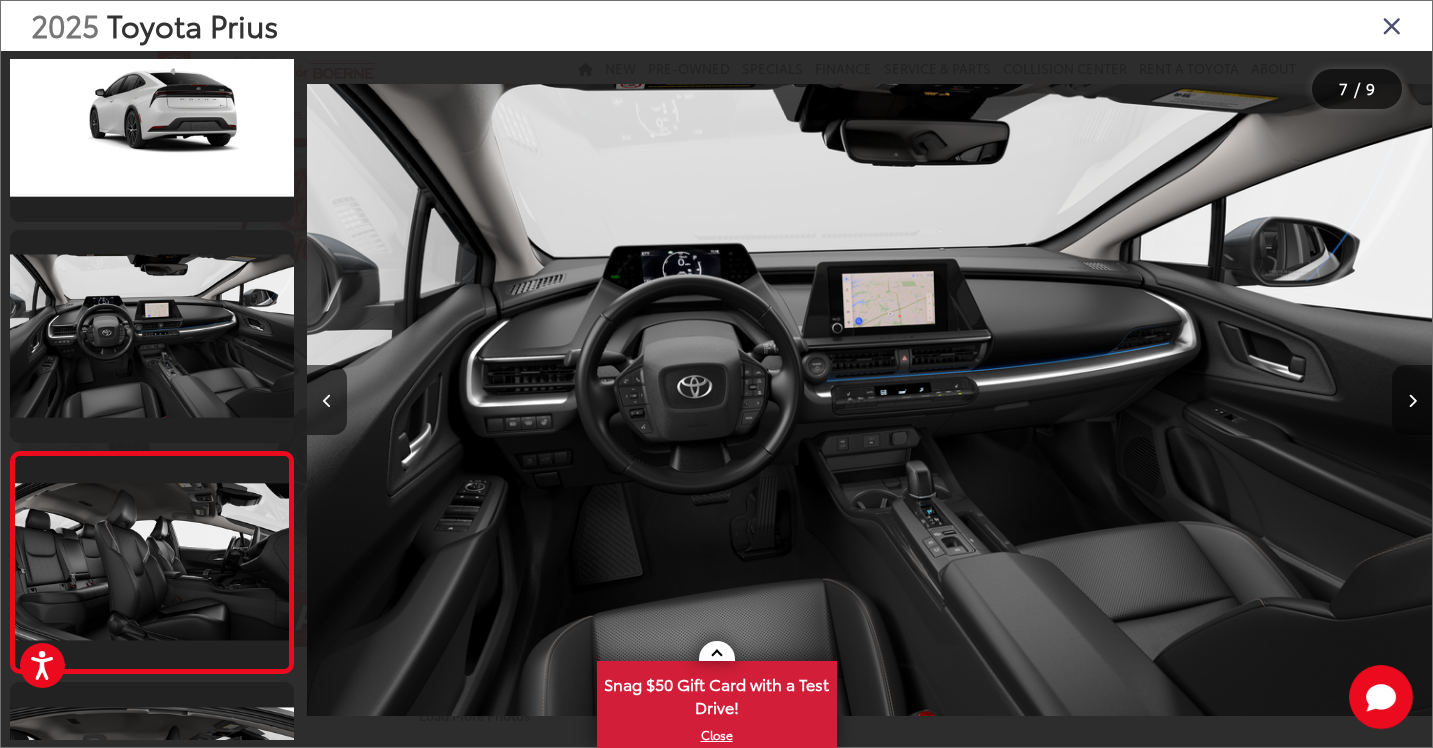 scroll, scrollTop: 0, scrollLeft: 6749, axis: horizontal 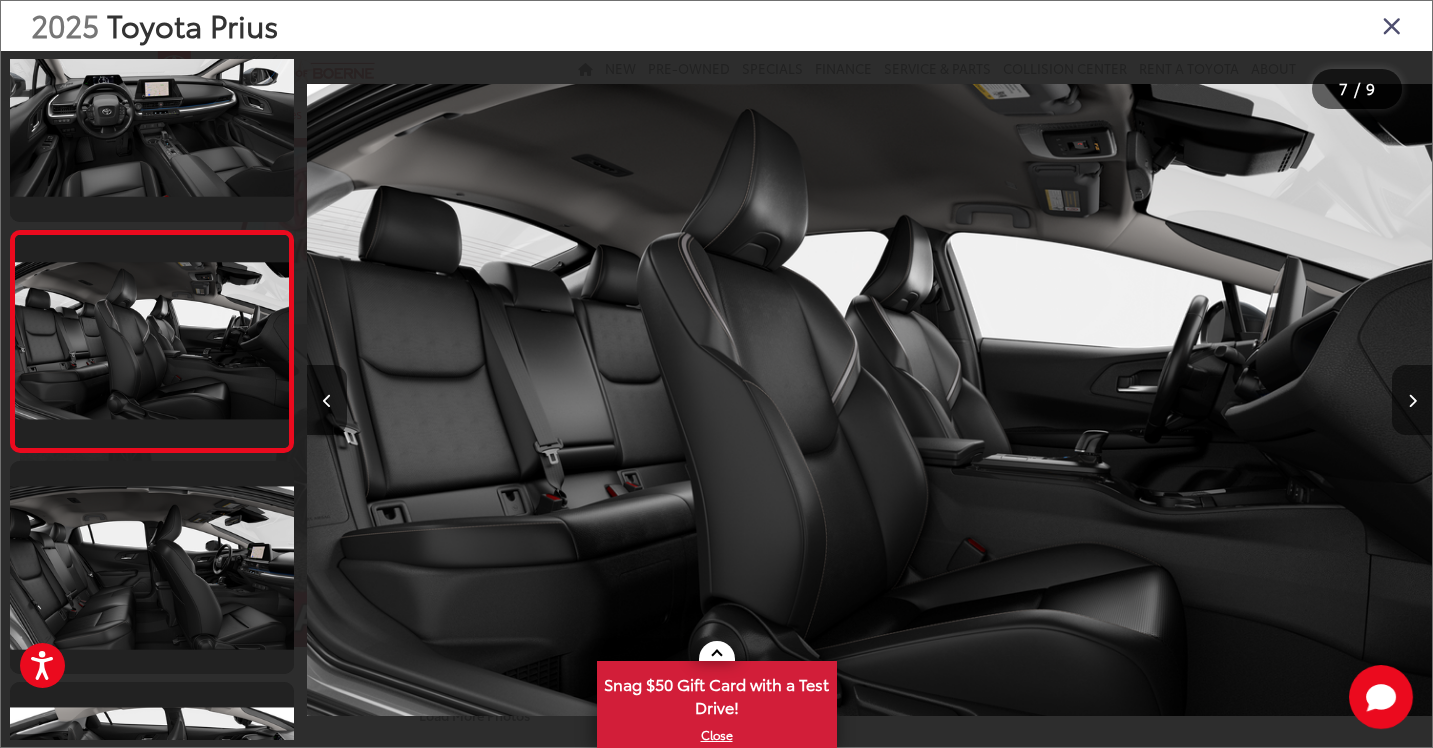 click at bounding box center (1412, 401) 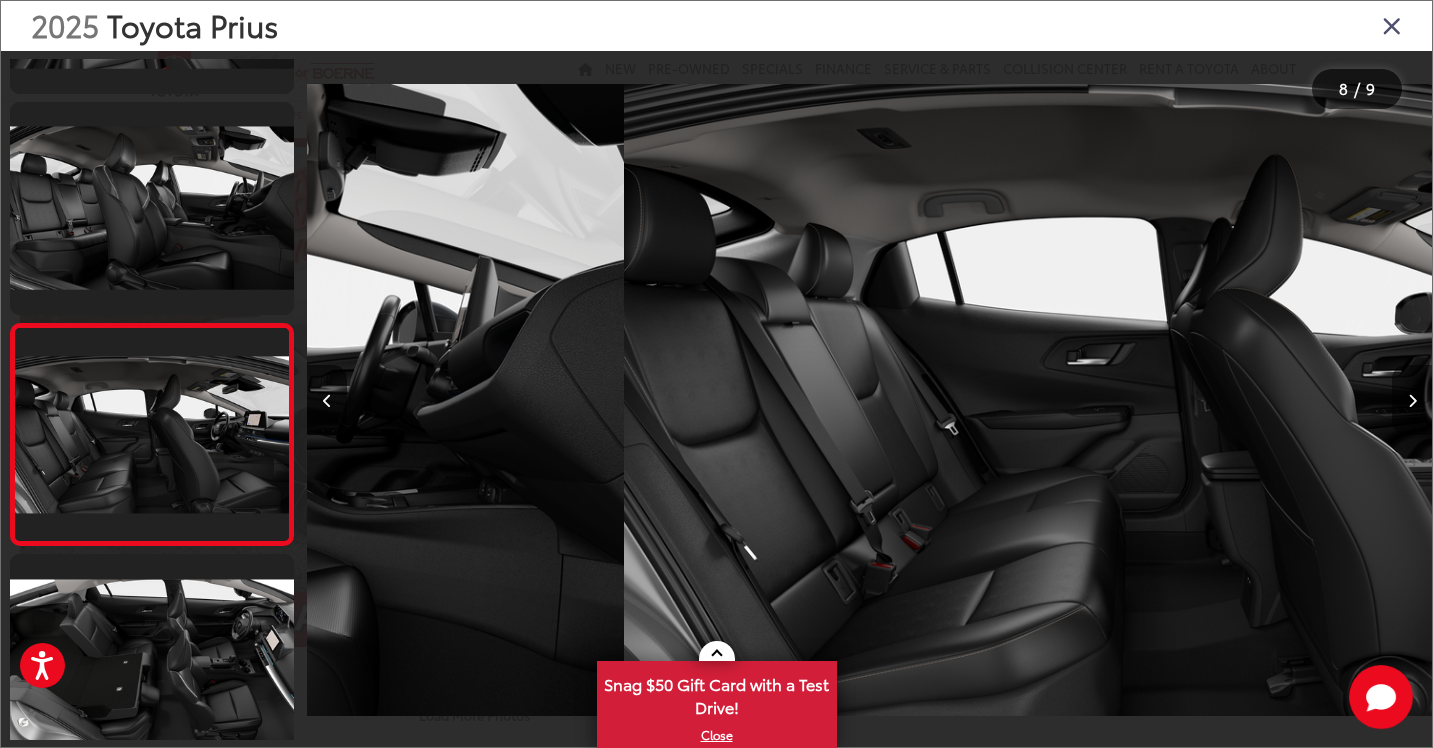 scroll, scrollTop: 0, scrollLeft: 7874, axis: horizontal 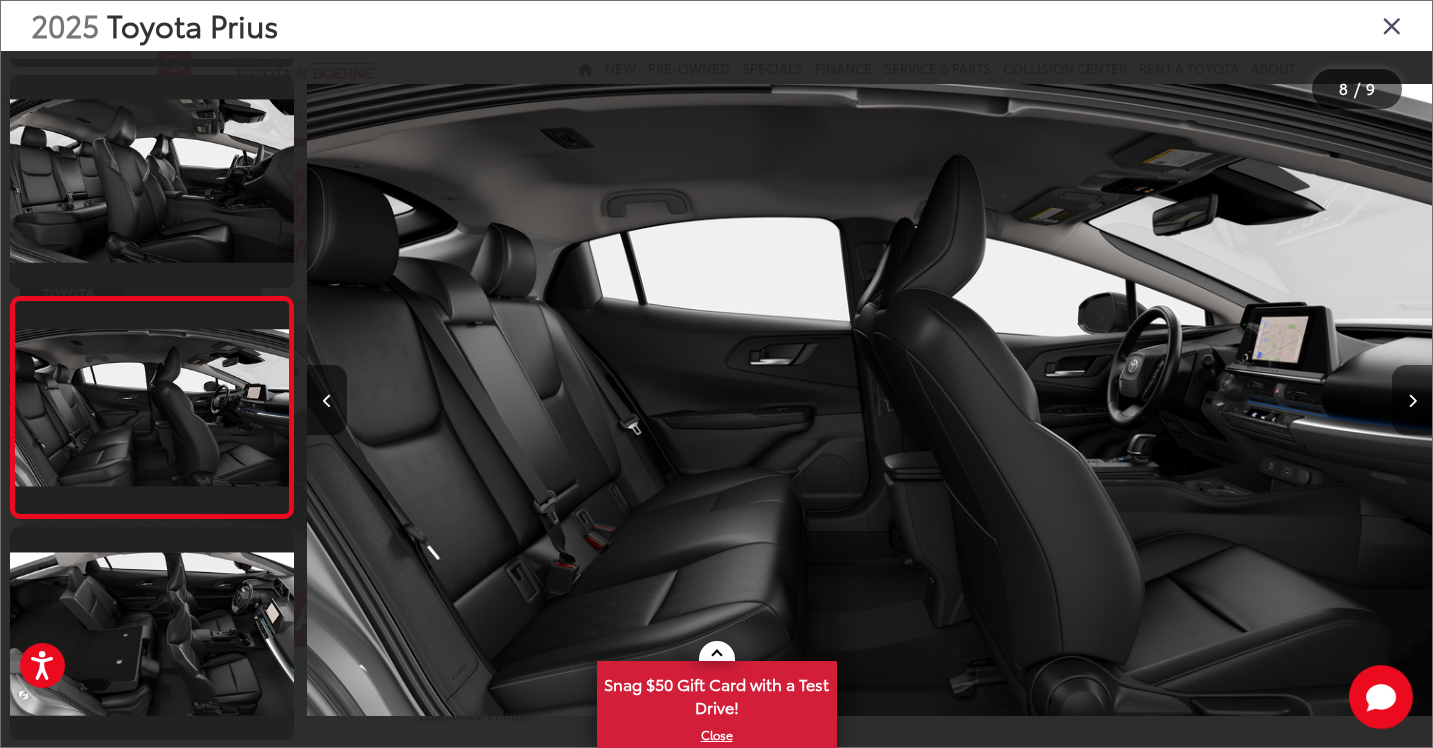 click at bounding box center (1412, 401) 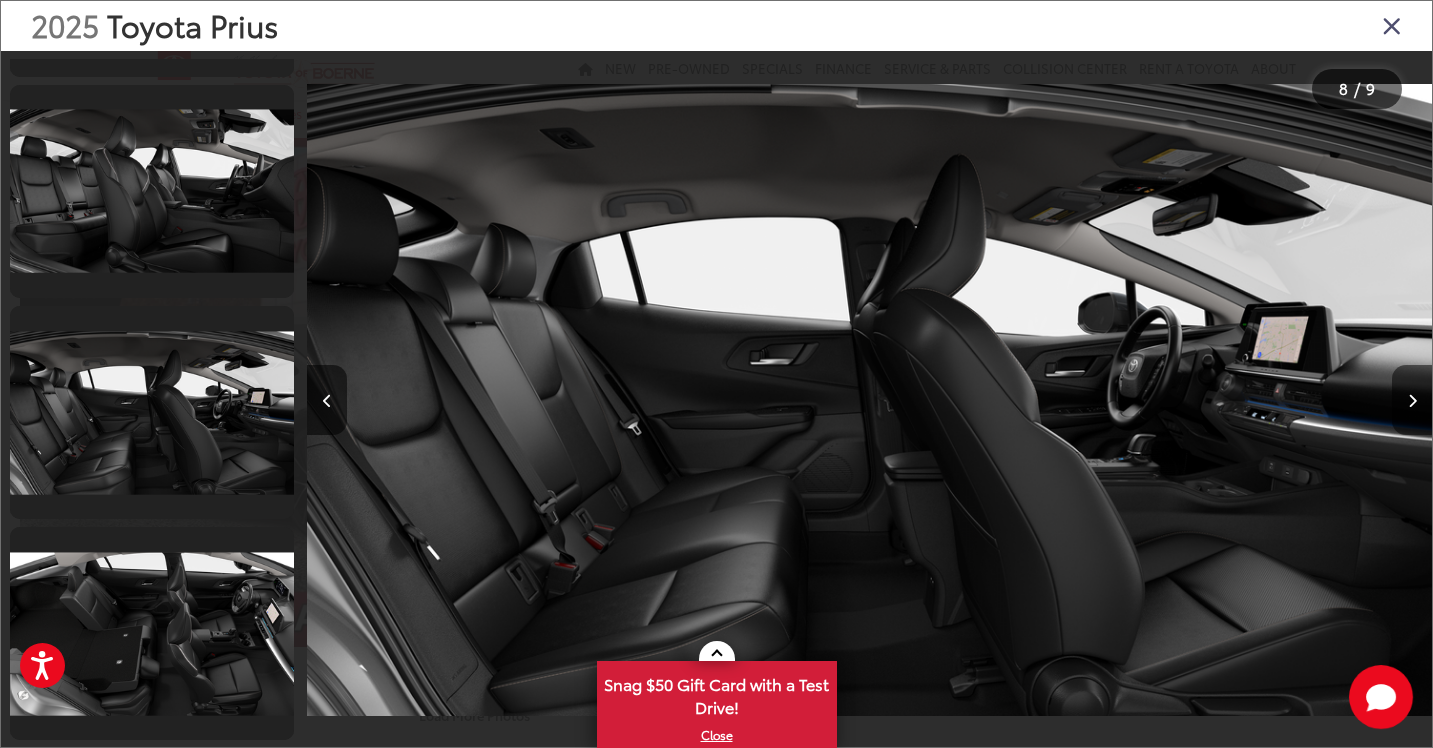scroll, scrollTop: 1312, scrollLeft: 0, axis: vertical 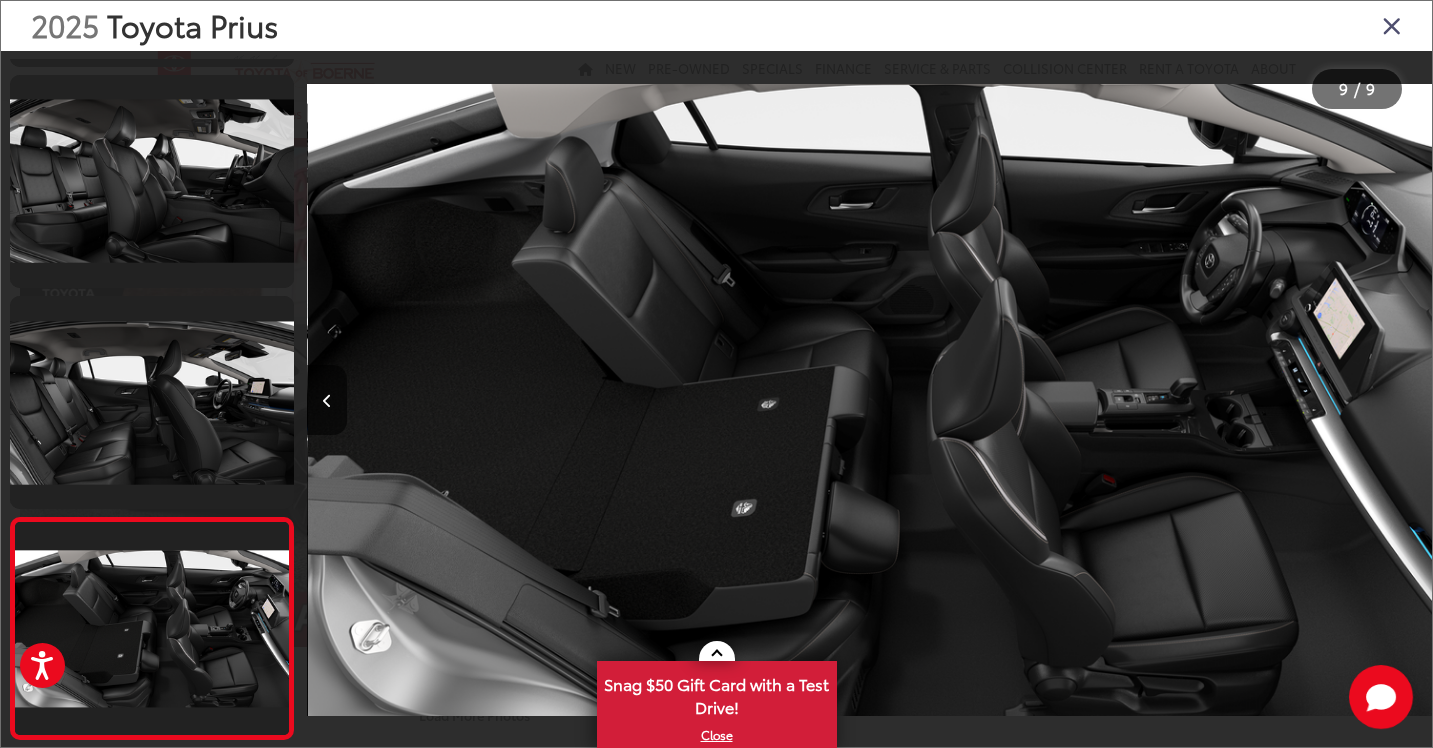 click at bounding box center [1291, 400] 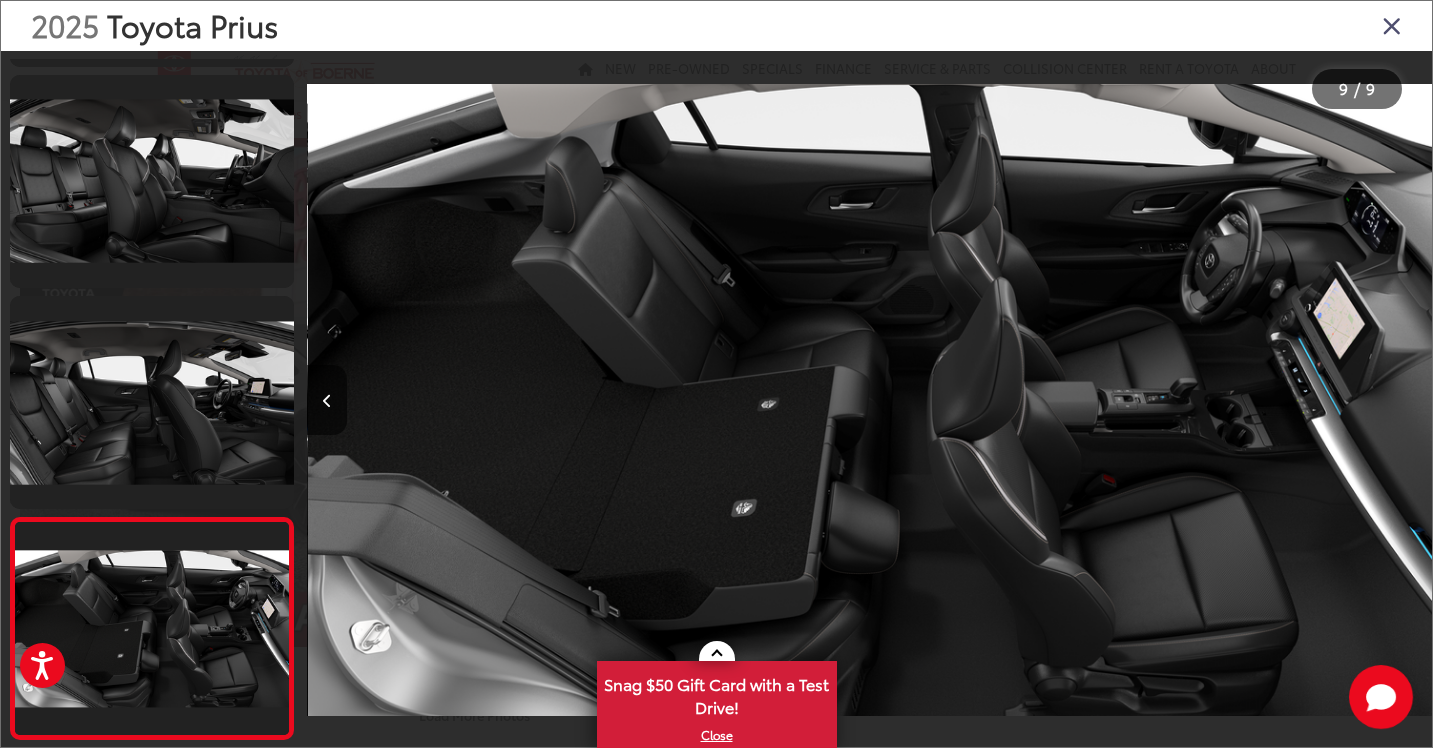 click at bounding box center (1392, 25) 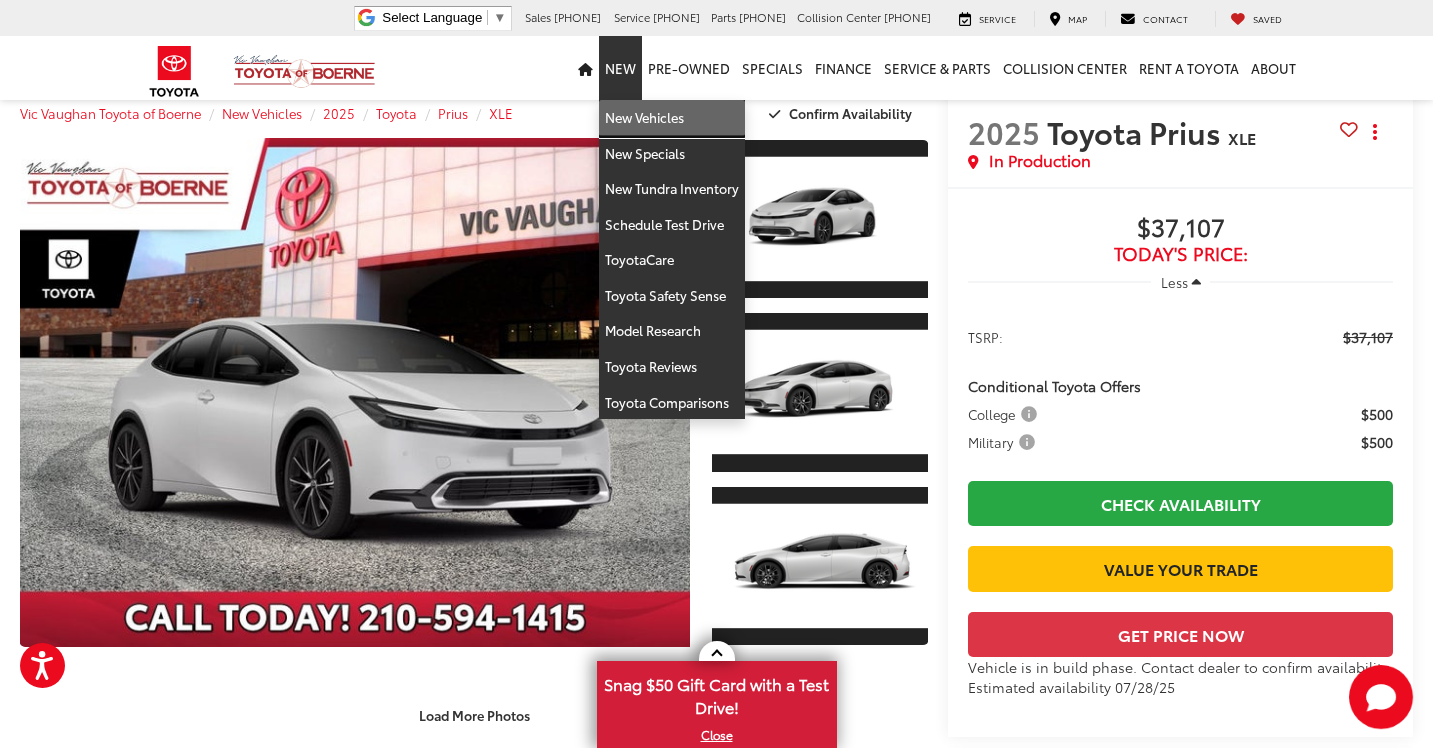 click on "New Vehicles" at bounding box center (672, 118) 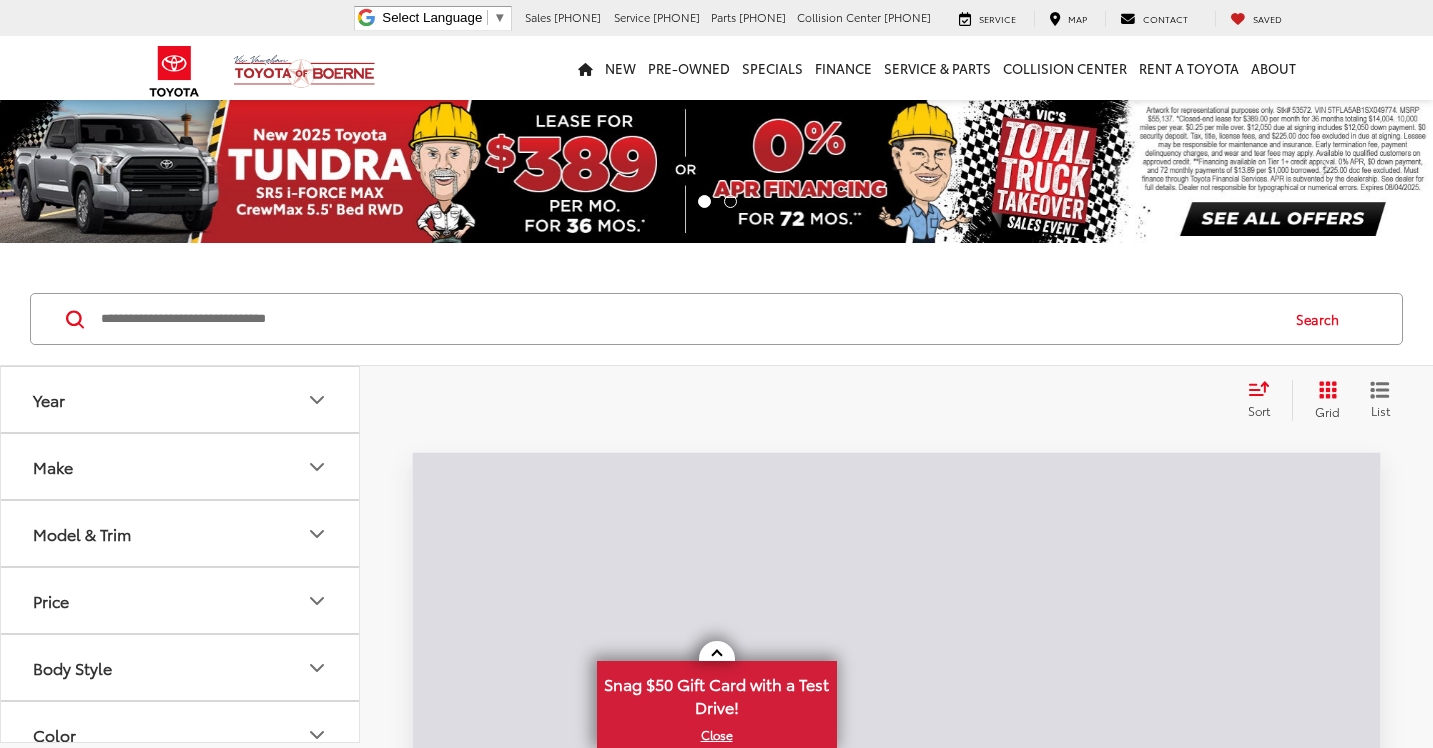 scroll, scrollTop: 0, scrollLeft: 0, axis: both 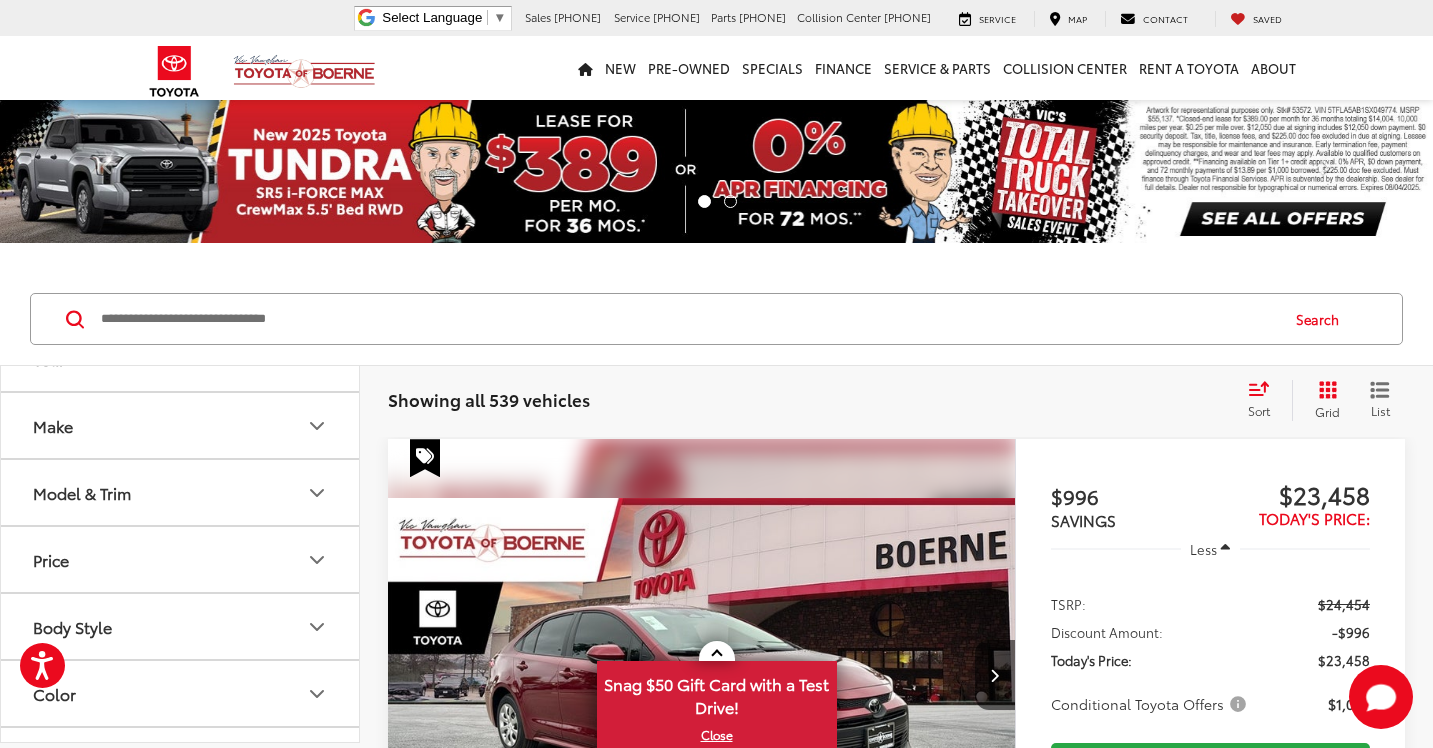 click 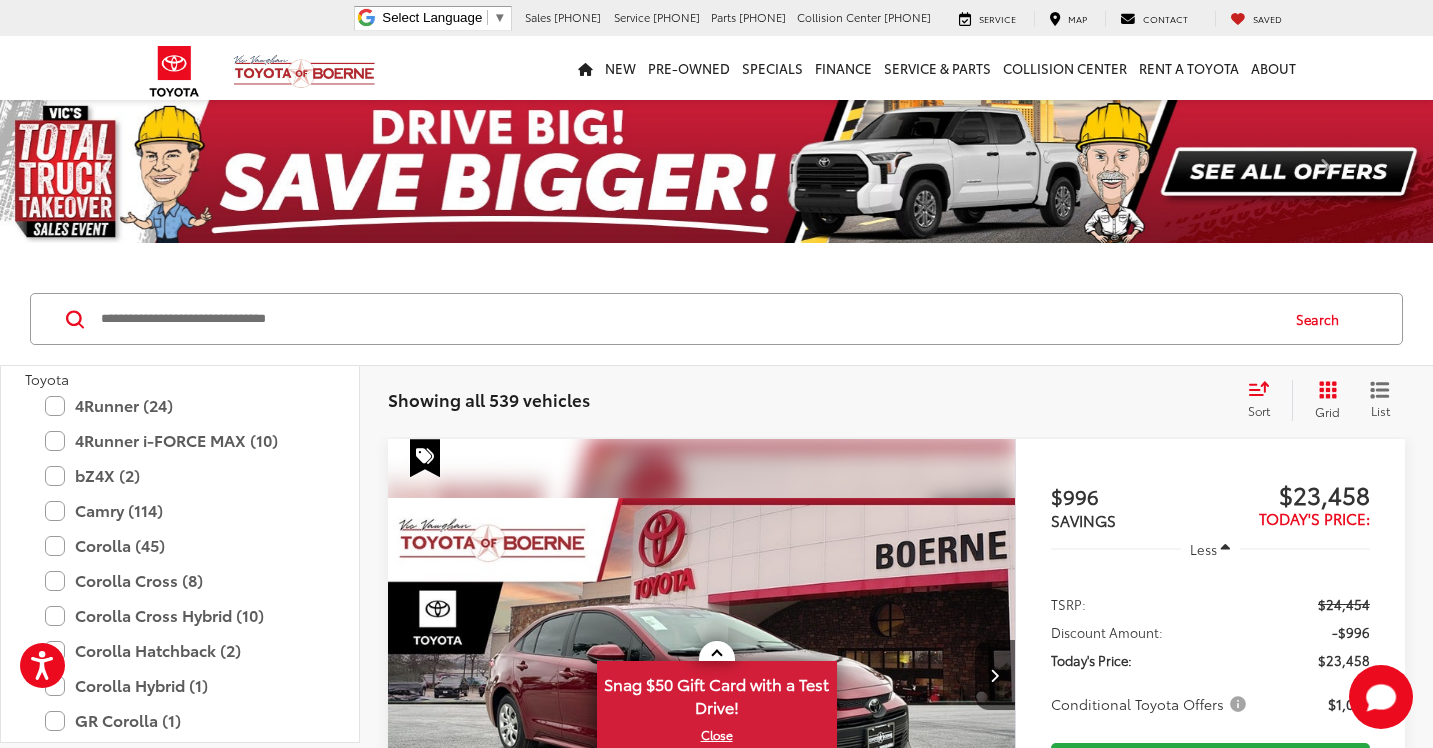 scroll, scrollTop: 198, scrollLeft: 0, axis: vertical 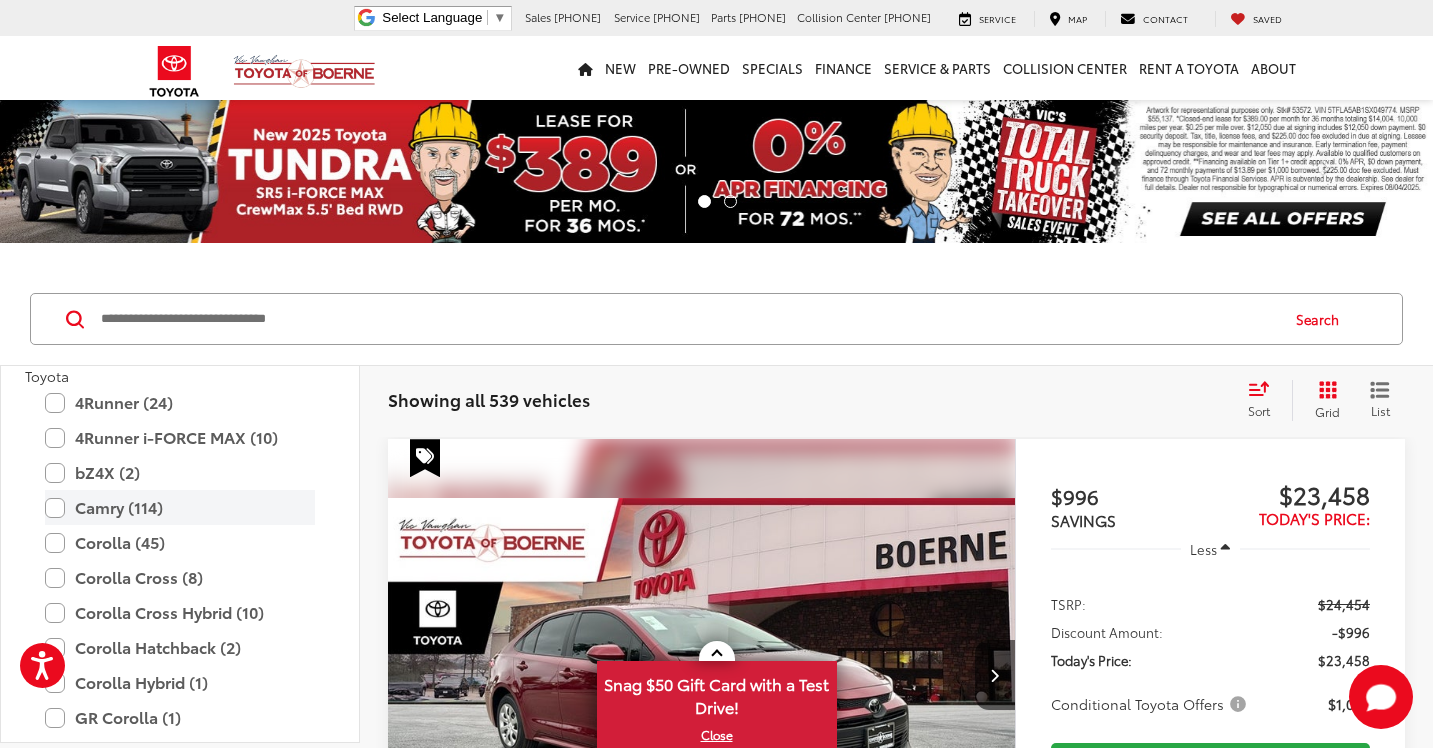 click on "Camry (114)" at bounding box center (180, 507) 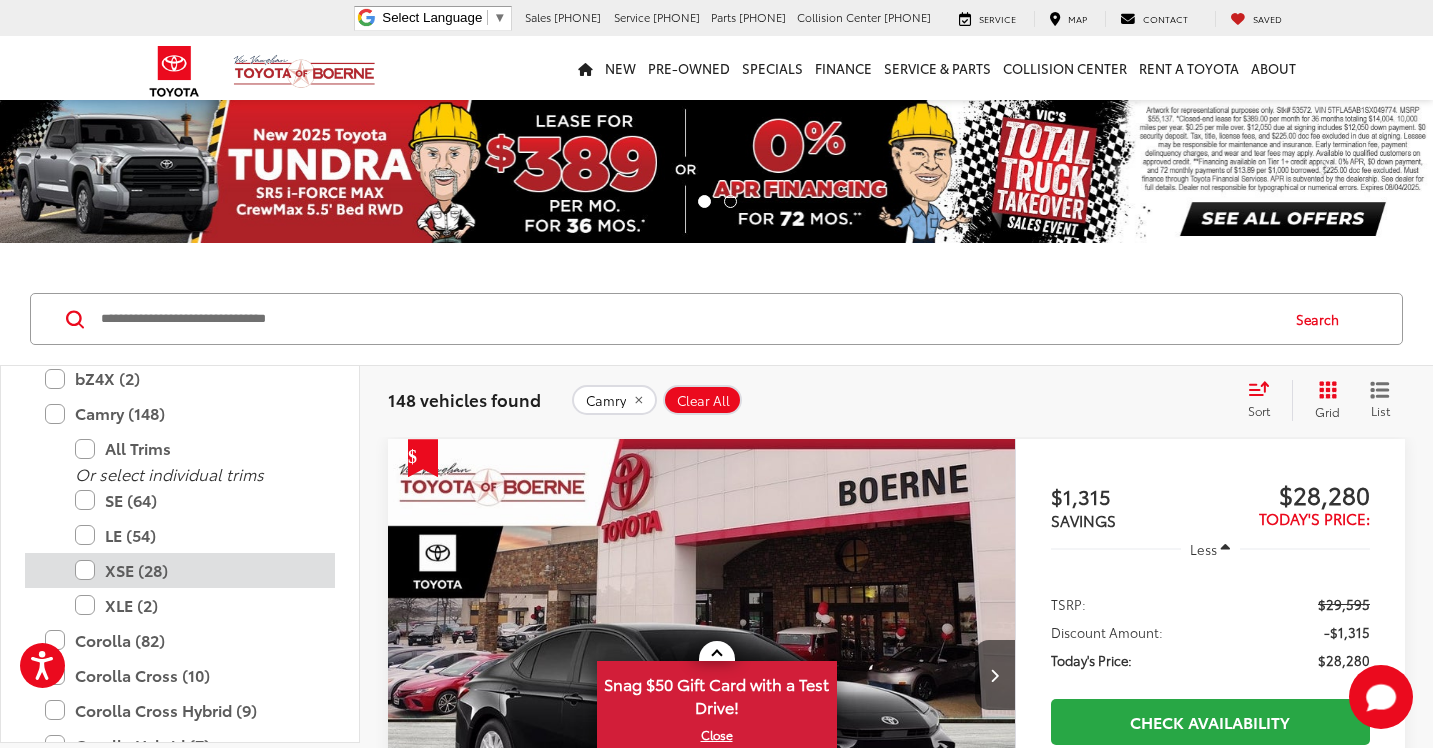 scroll, scrollTop: 298, scrollLeft: 0, axis: vertical 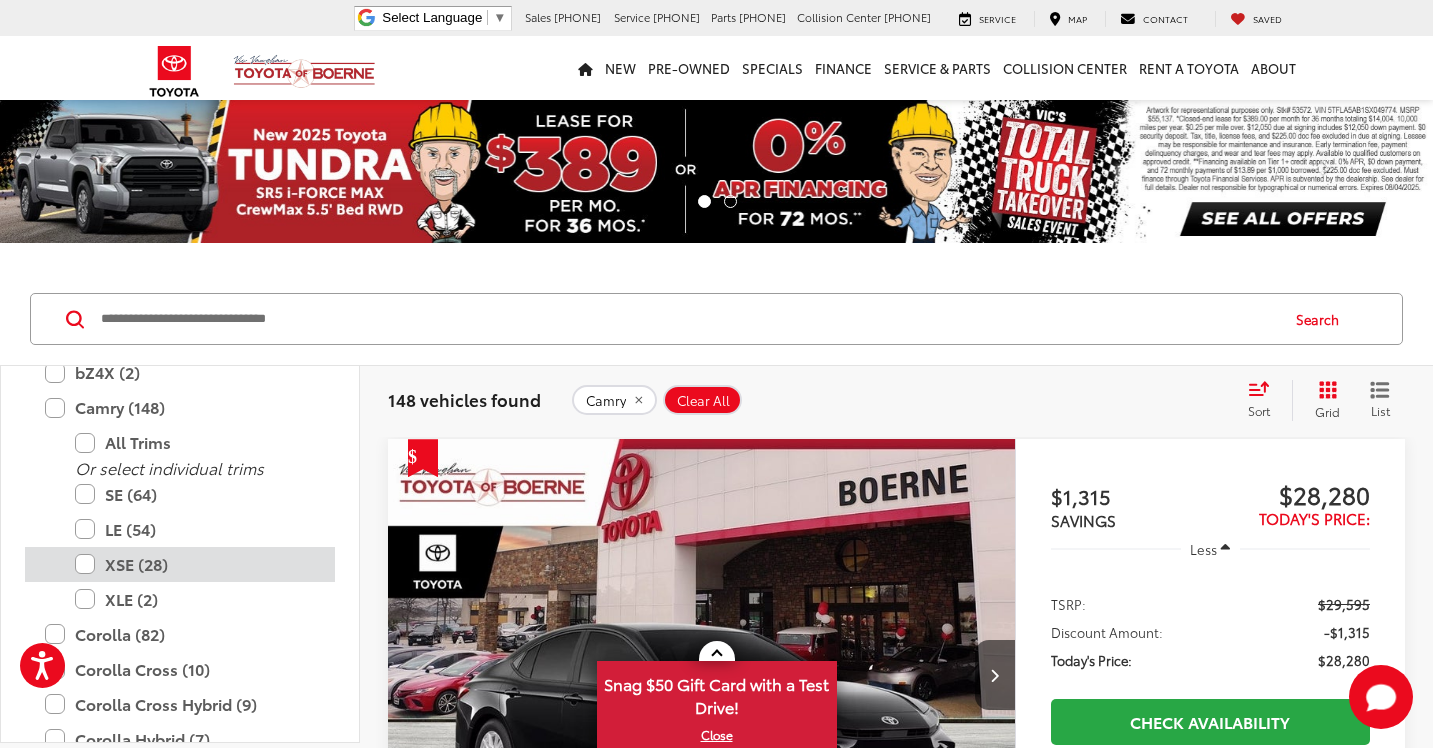click on "XSE (28)" at bounding box center [195, 564] 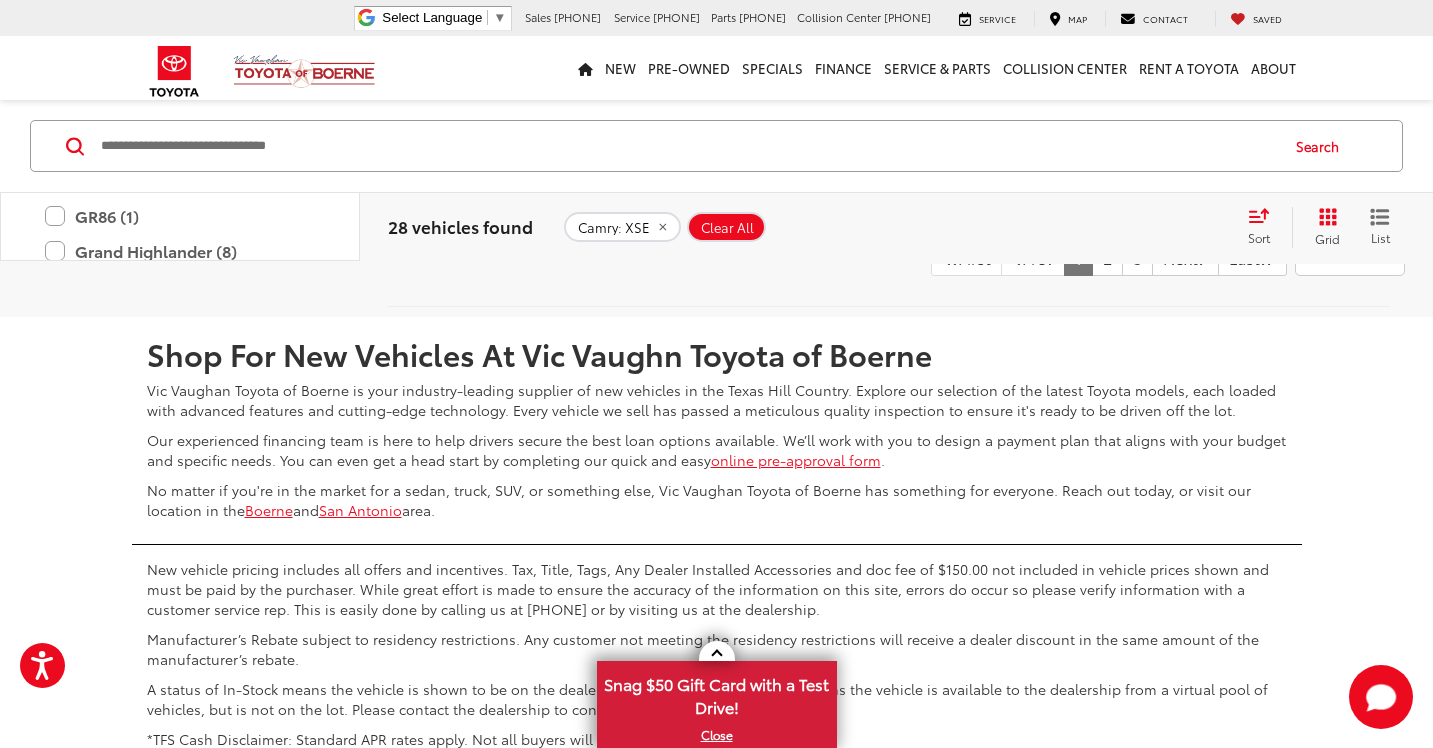 scroll, scrollTop: 9637, scrollLeft: 0, axis: vertical 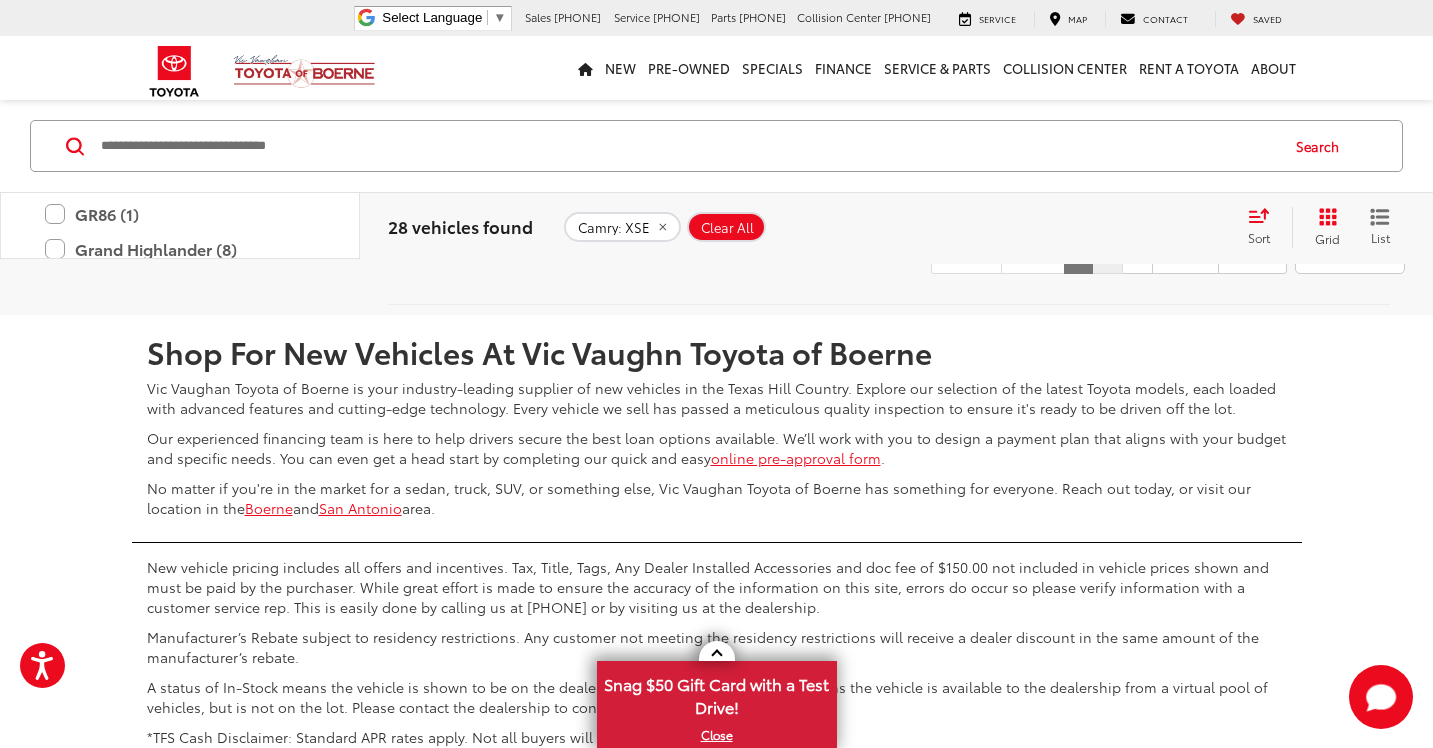 click on "2" at bounding box center (1107, 256) 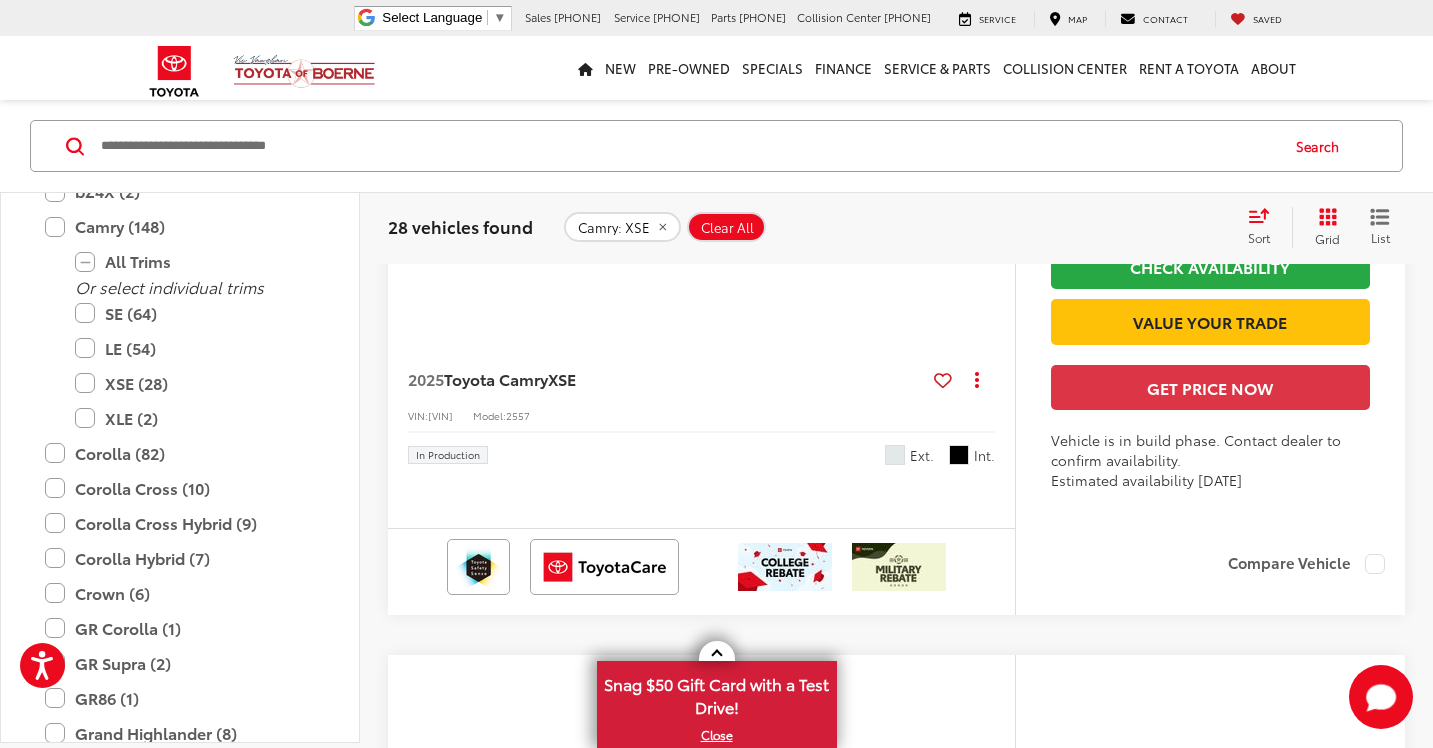 scroll, scrollTop: 6074, scrollLeft: 0, axis: vertical 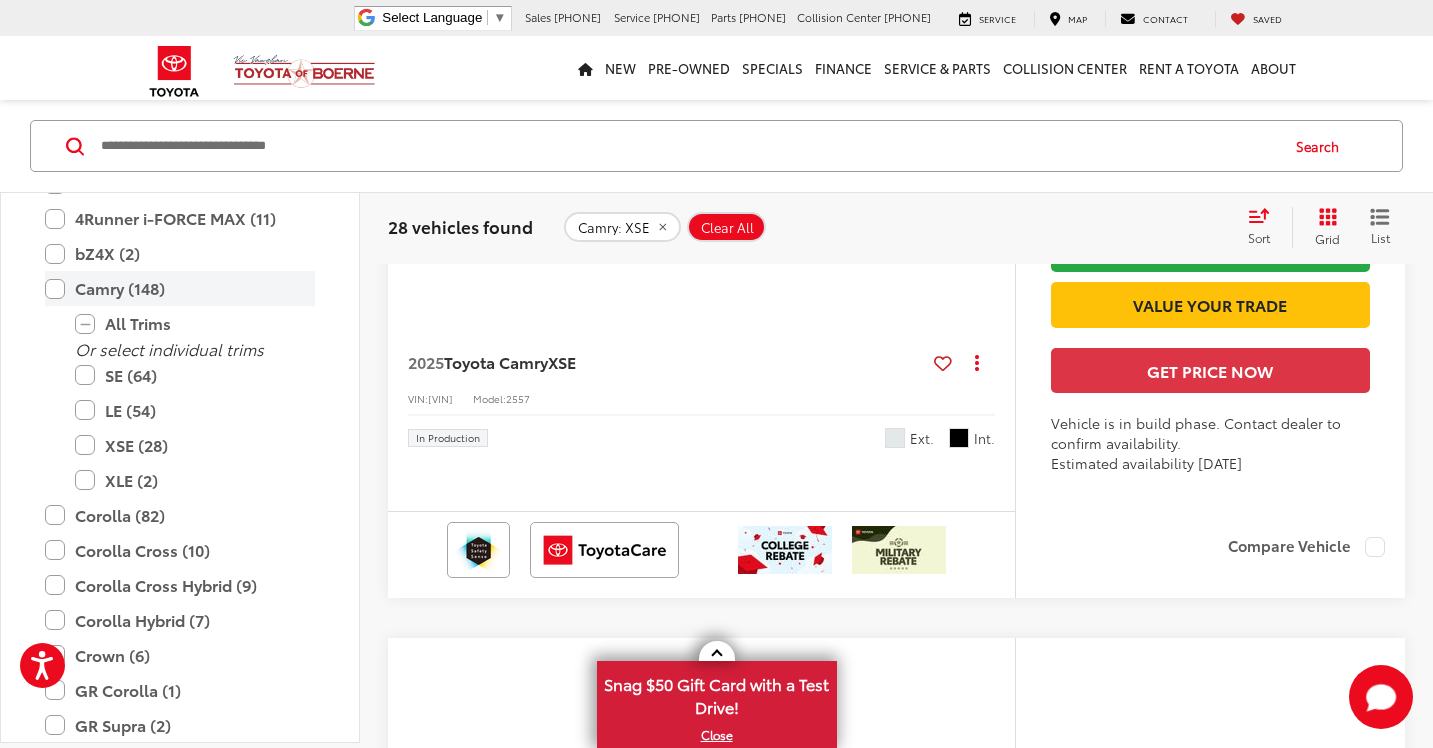 click on "Camry (148)" at bounding box center [180, 288] 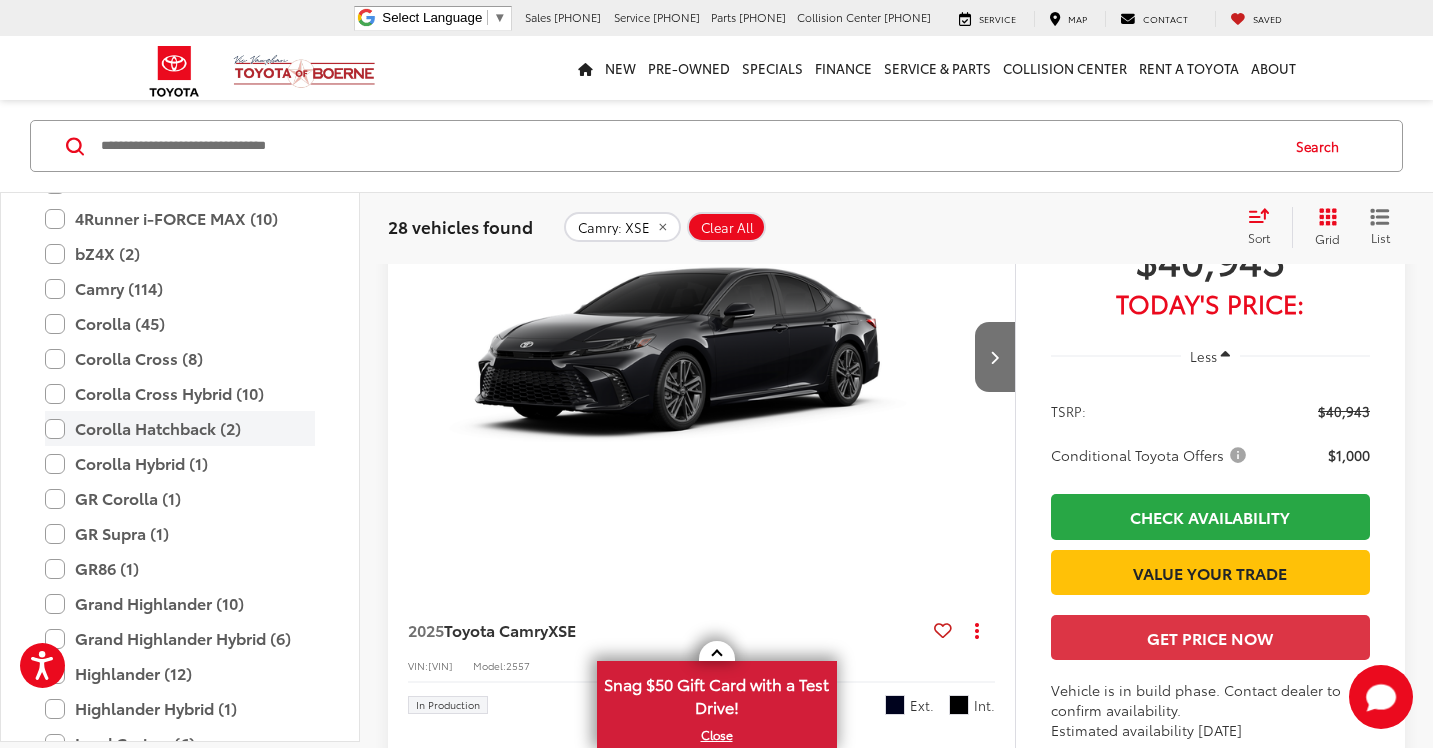 scroll, scrollTop: 173, scrollLeft: 0, axis: vertical 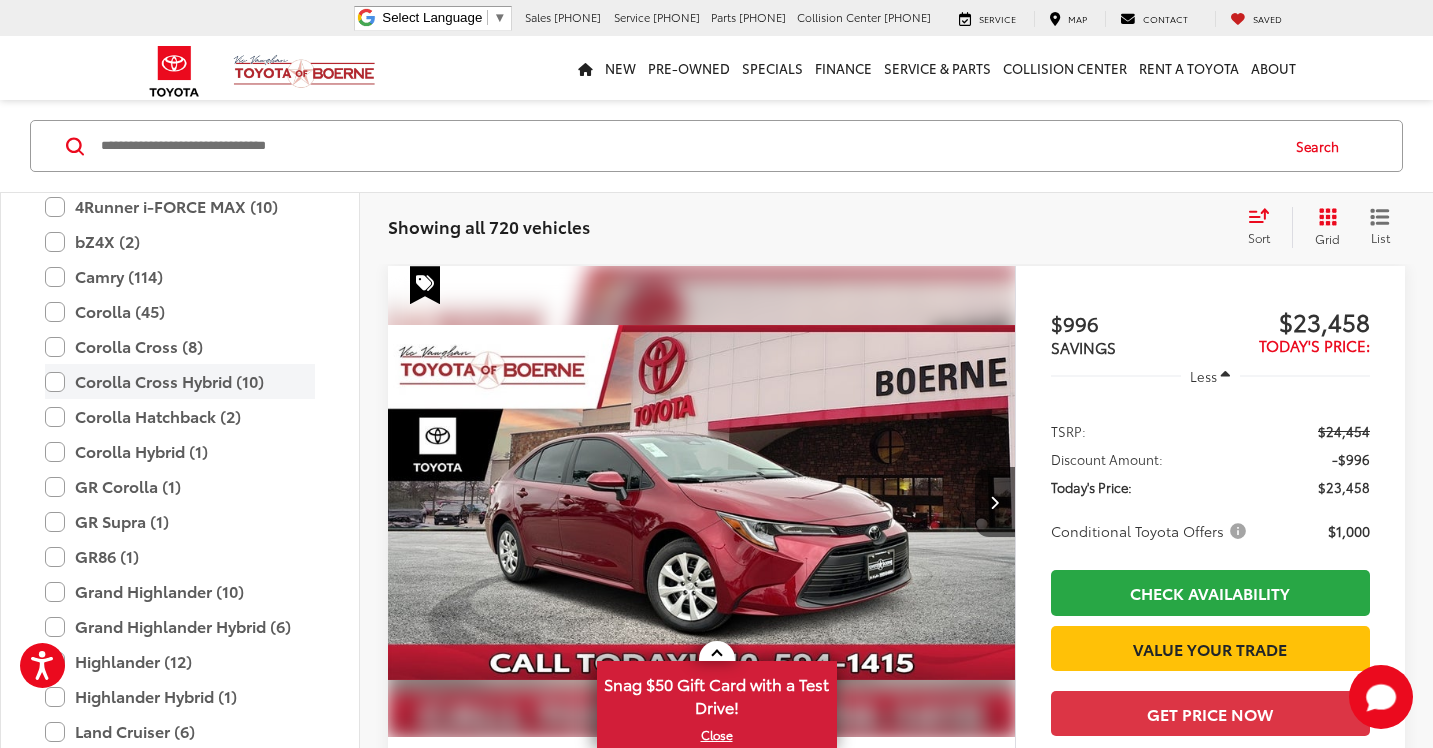 click on "Corolla Cross Hybrid (10)" at bounding box center [180, 381] 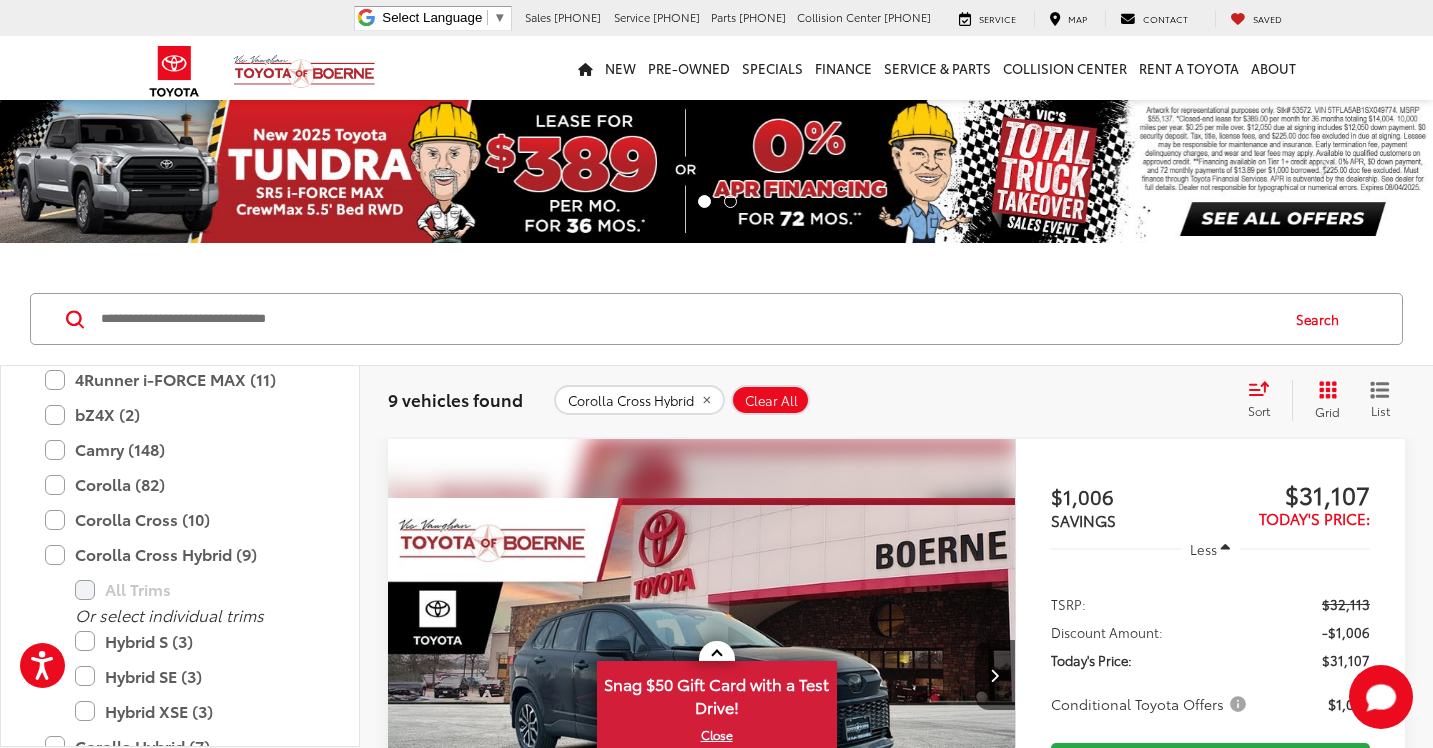 scroll, scrollTop: 0, scrollLeft: 0, axis: both 